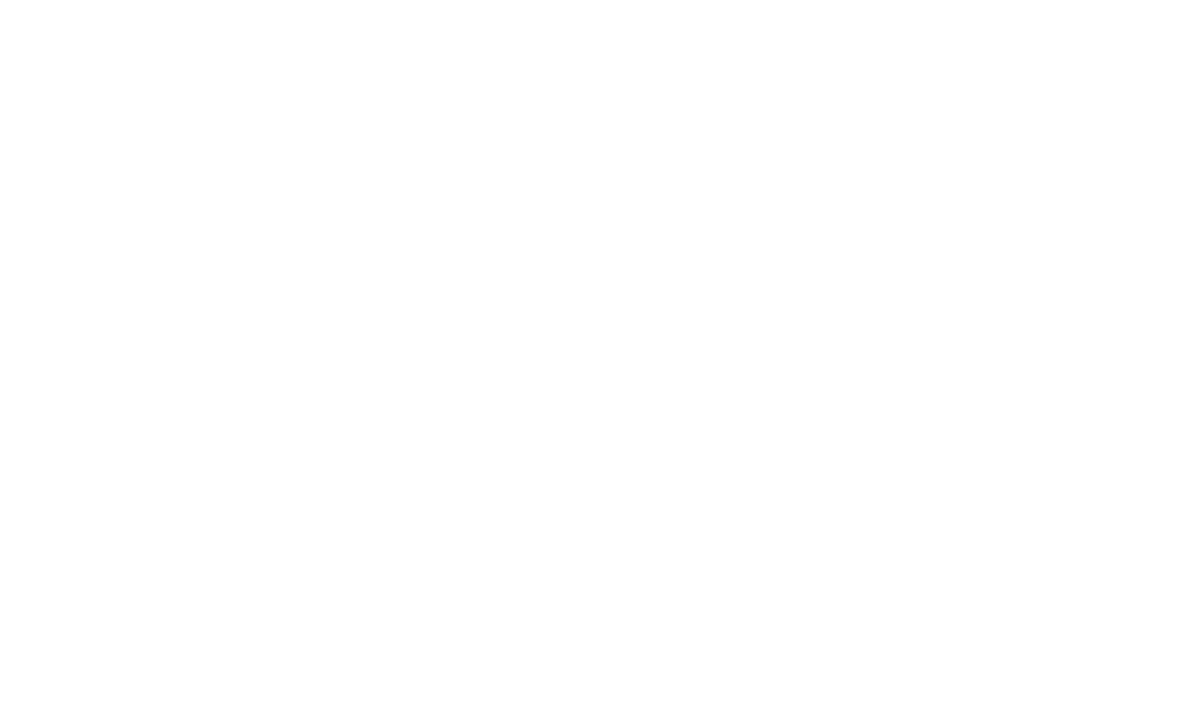 scroll, scrollTop: 0, scrollLeft: 0, axis: both 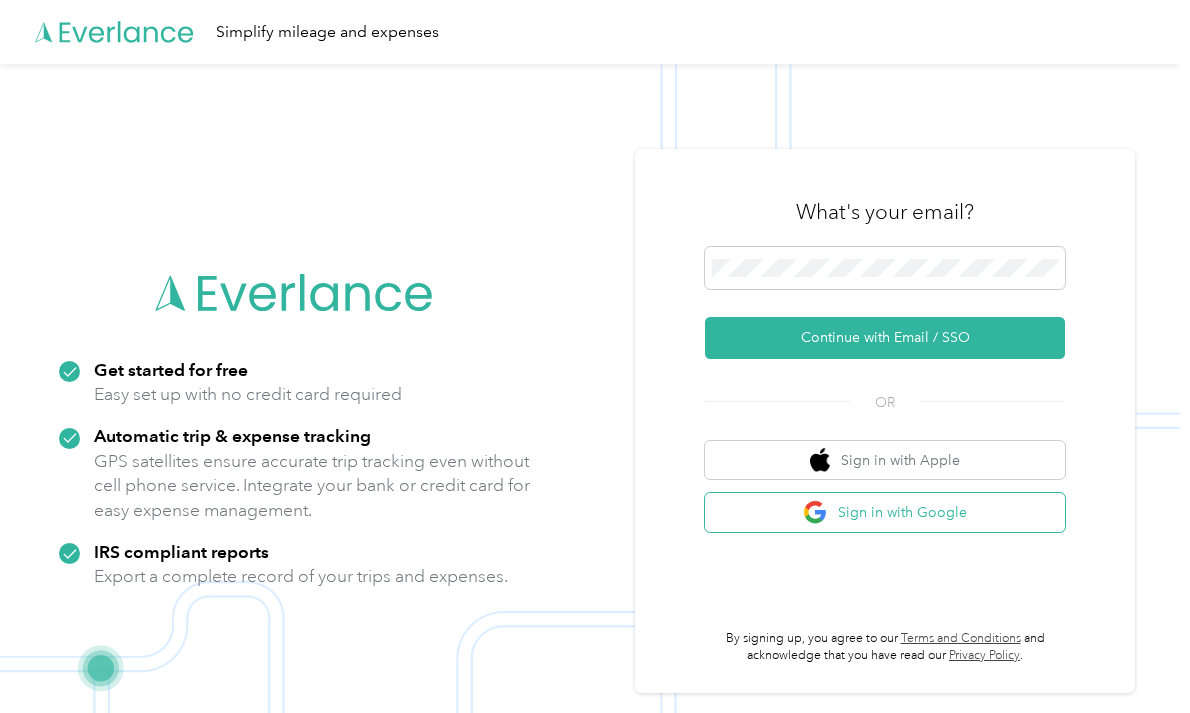 click on "Sign in with Google" at bounding box center [885, 512] 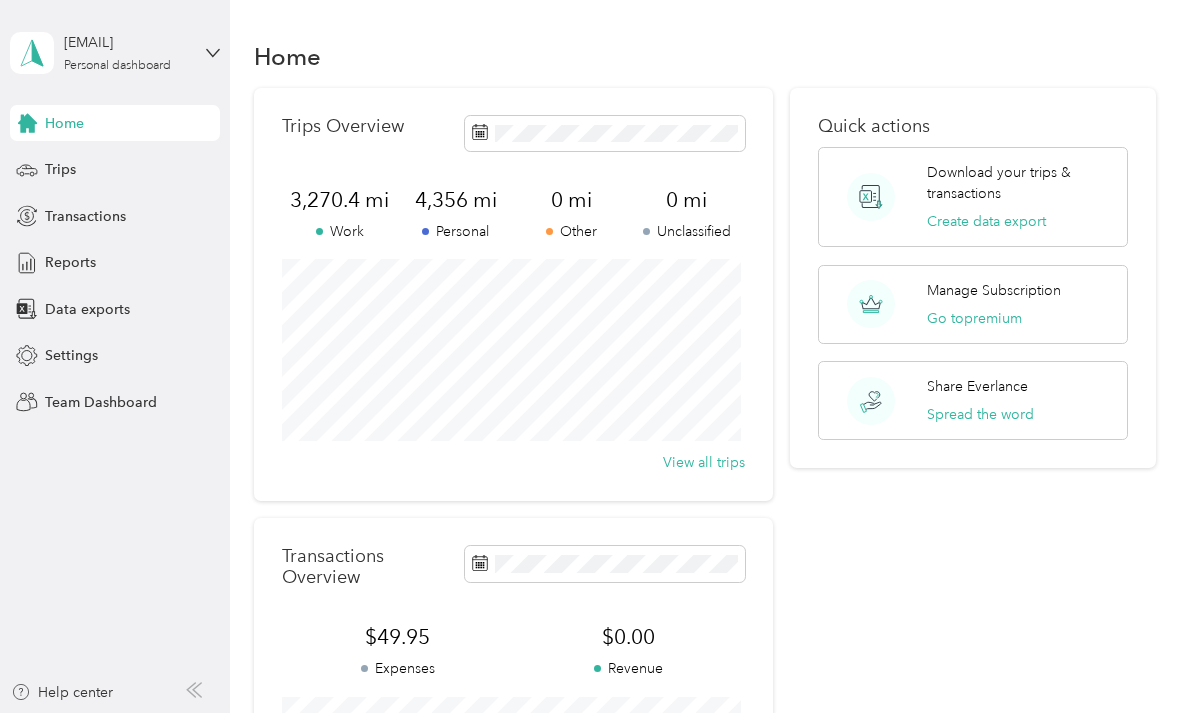 click at bounding box center (605, 563) 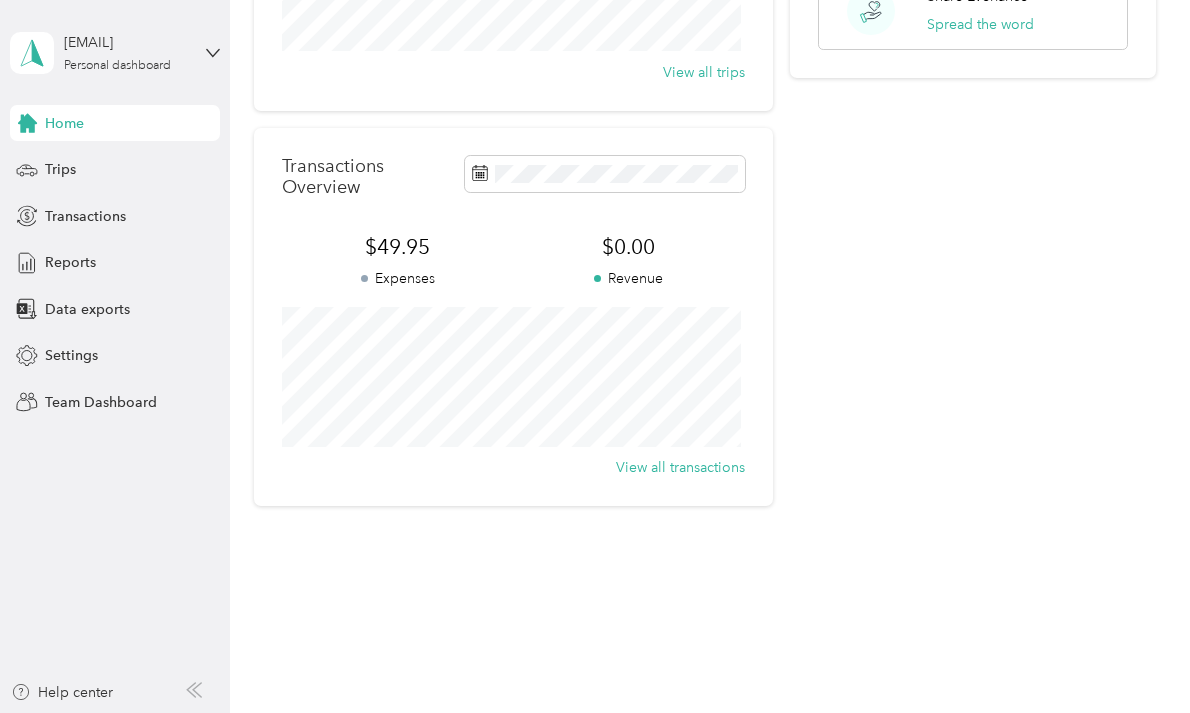 scroll, scrollTop: 0, scrollLeft: 0, axis: both 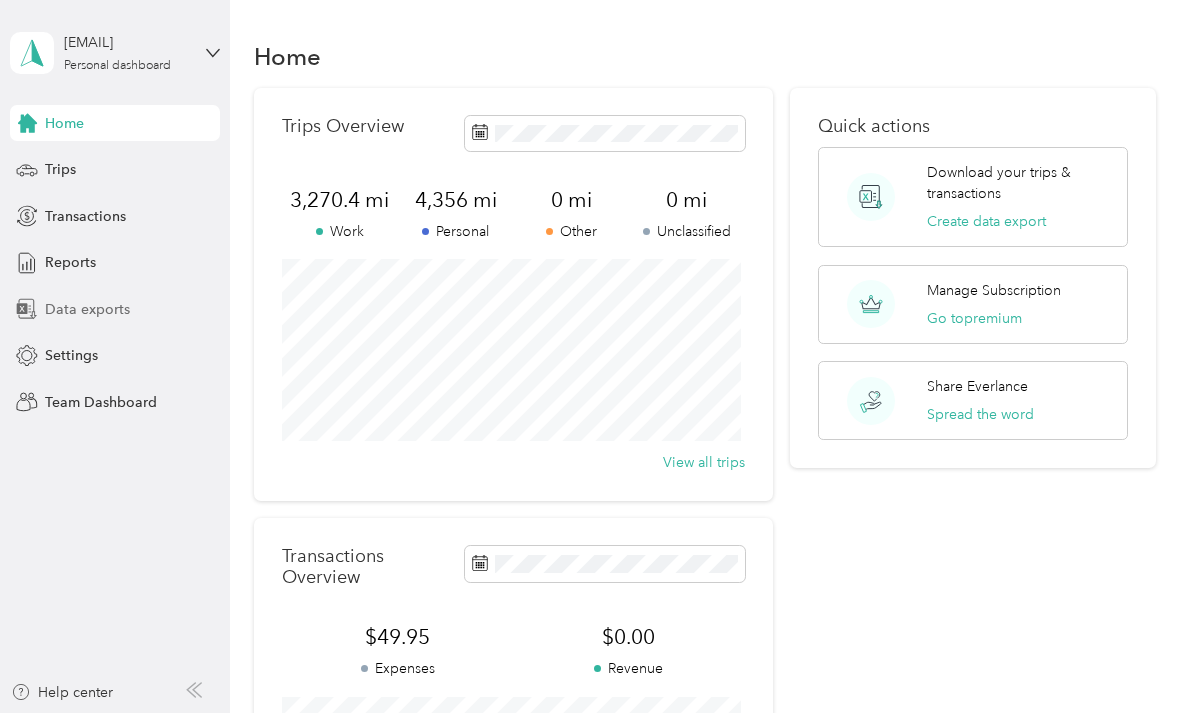 click on "Data exports" at bounding box center [87, 309] 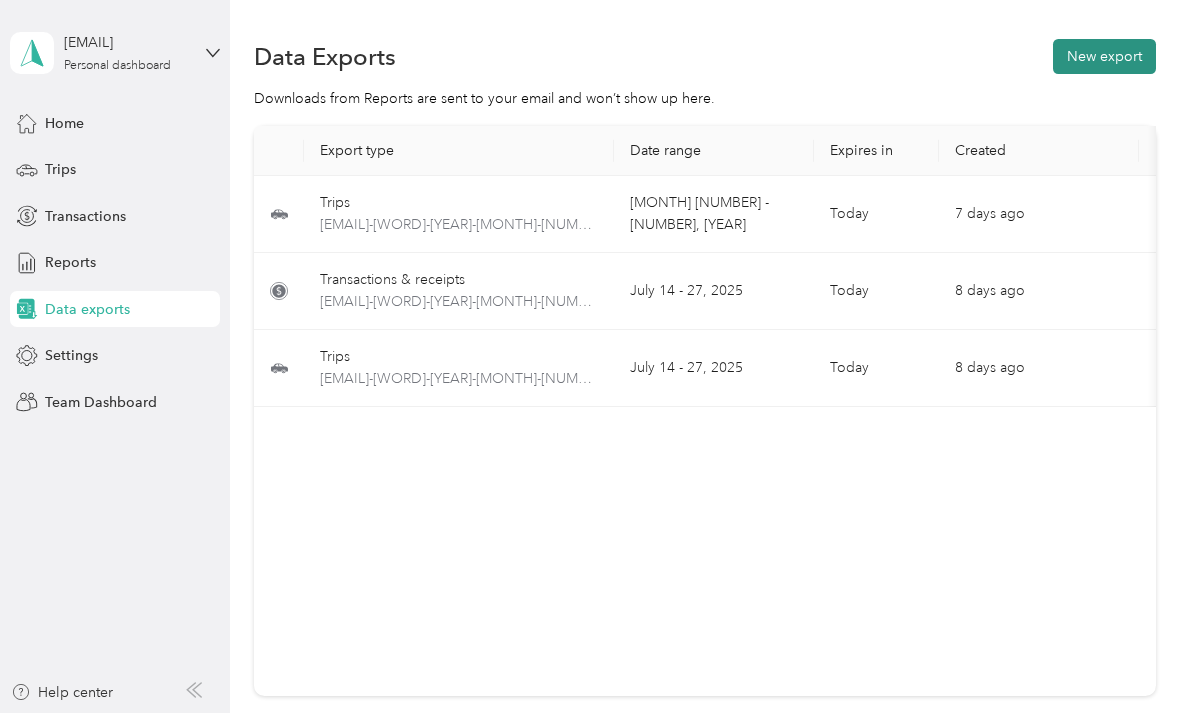click on "New export" at bounding box center [1104, 56] 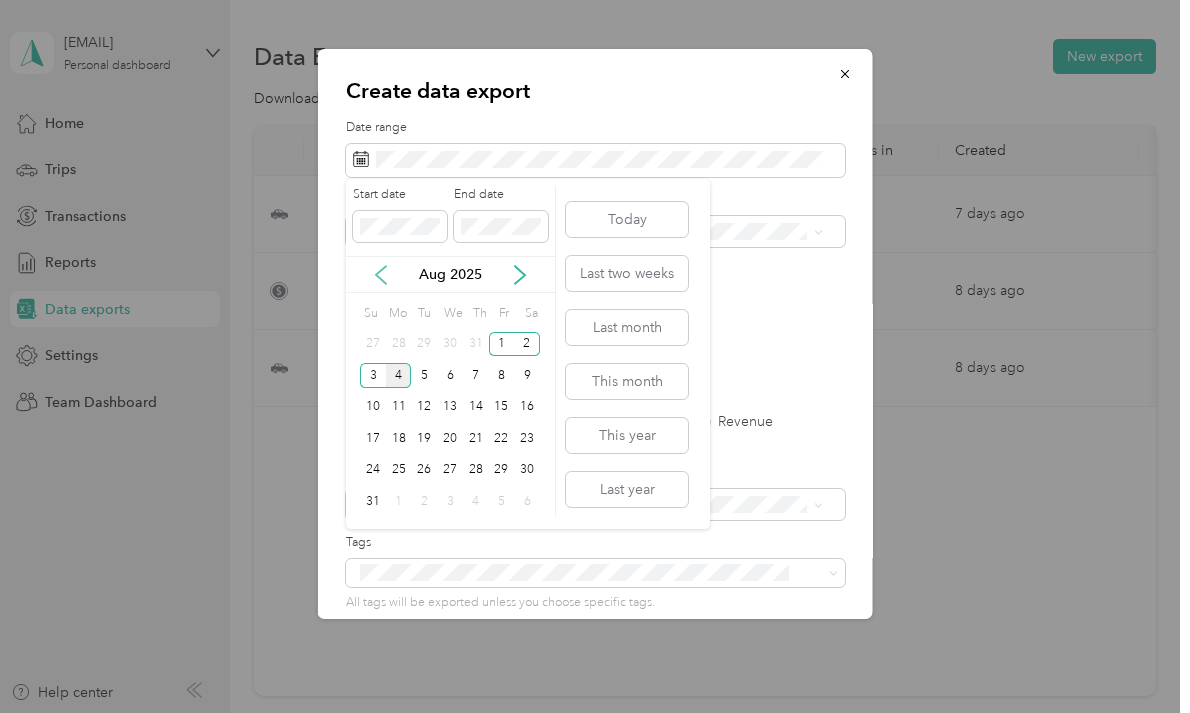 click 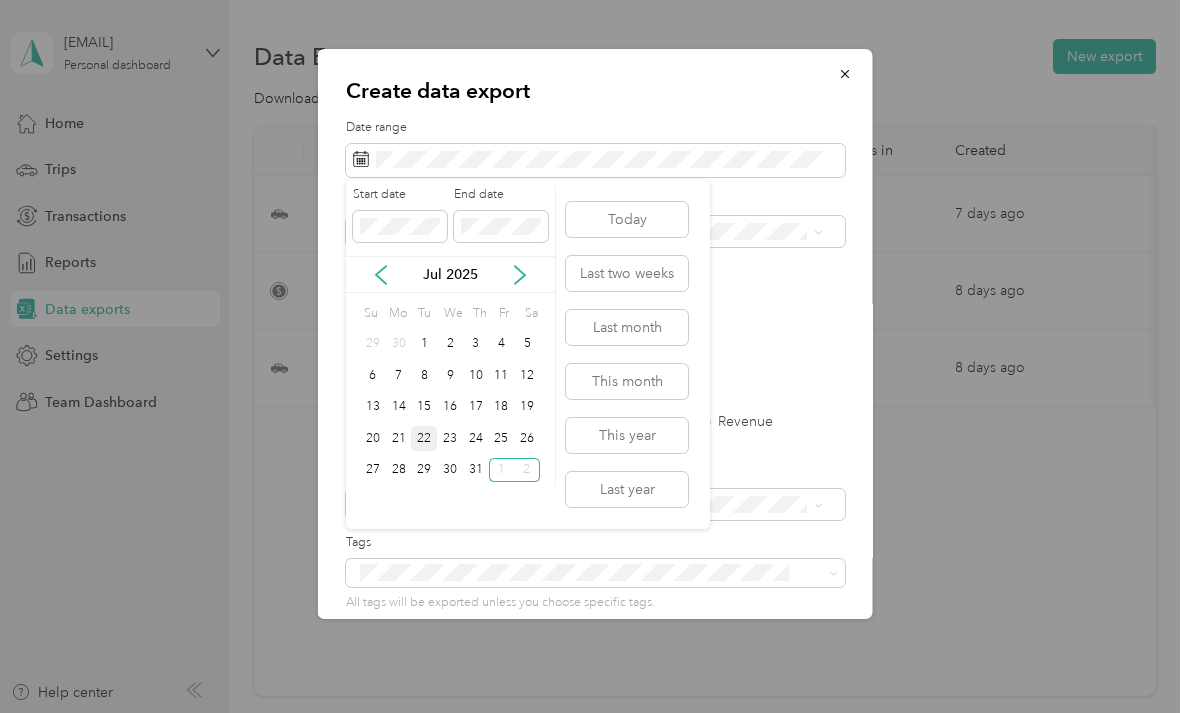 click on "22" at bounding box center [424, 438] 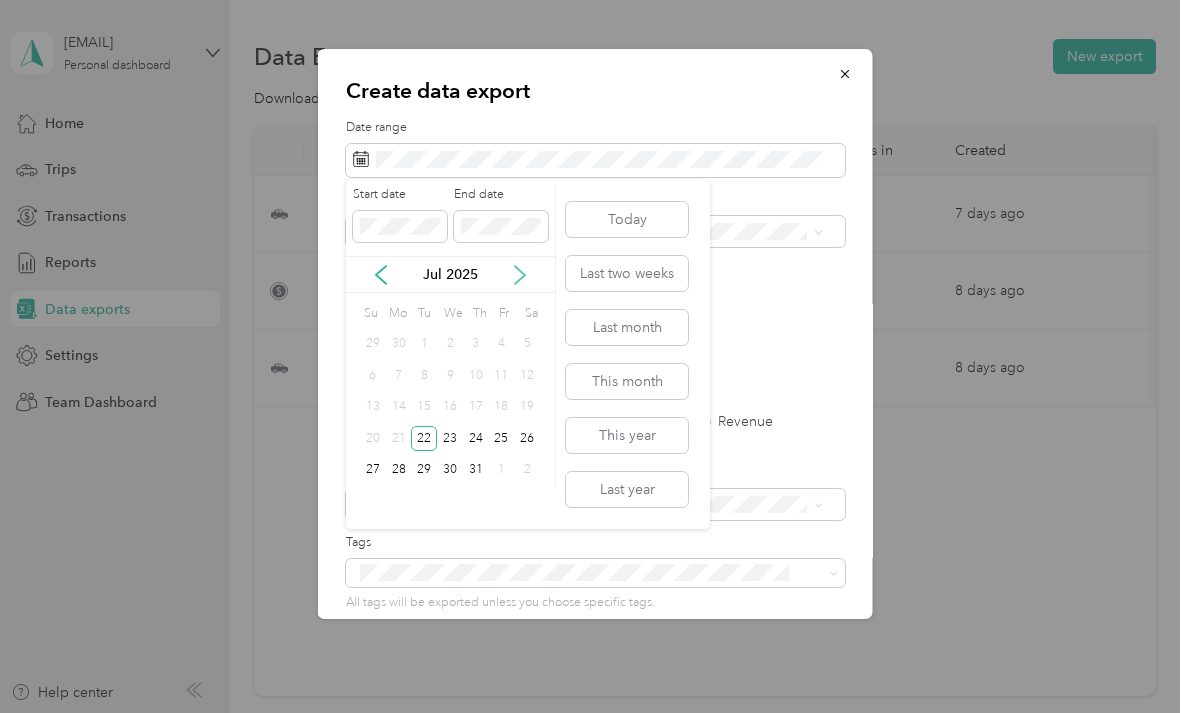 click 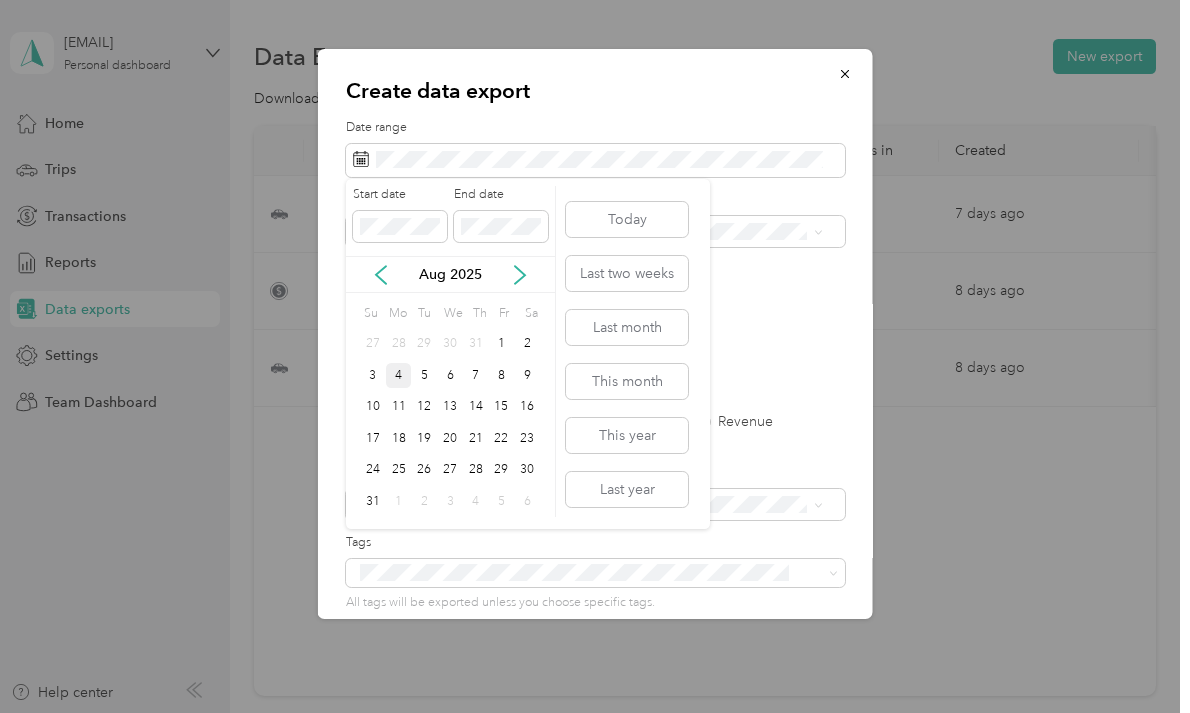 click on "4" at bounding box center (399, 375) 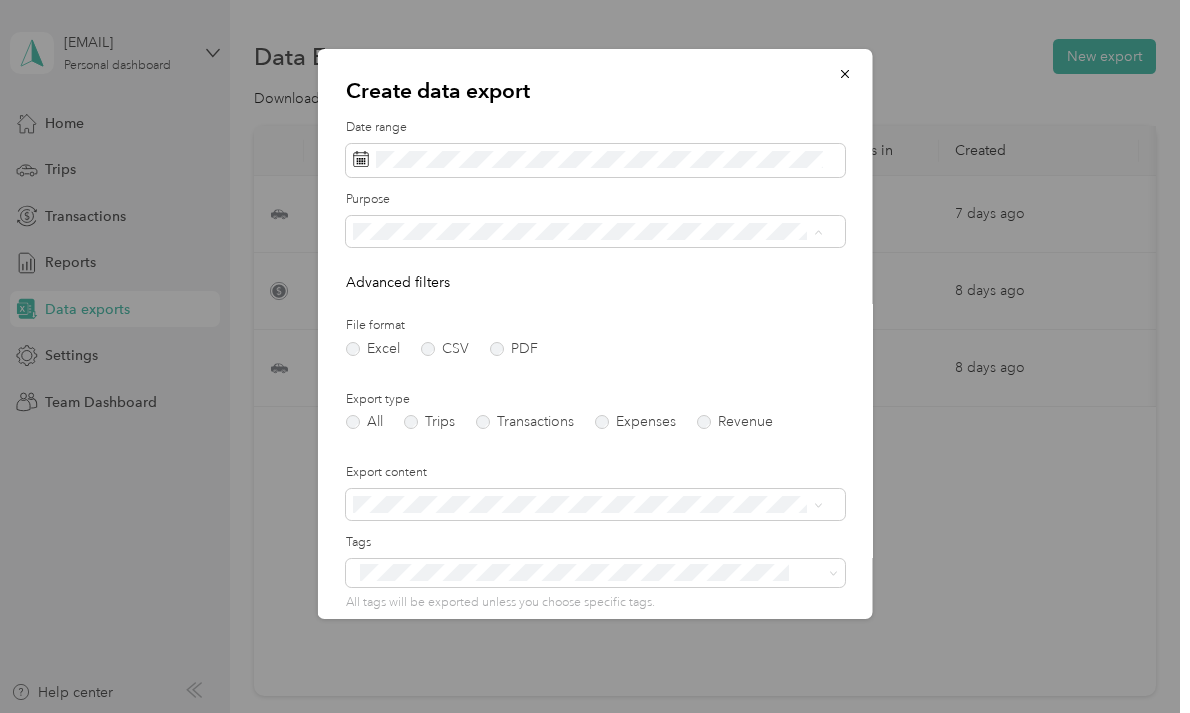 click on "Stay and Play Pet Sitting" at bounding box center (434, 371) 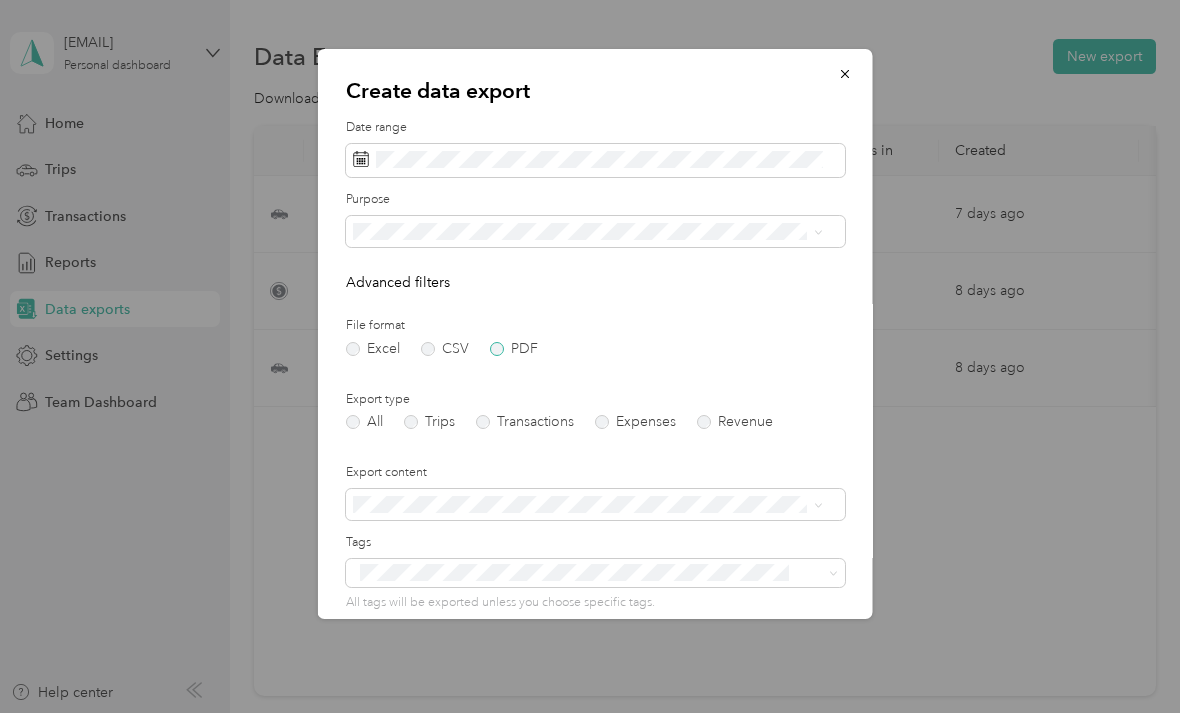 click on "PDF" at bounding box center [514, 349] 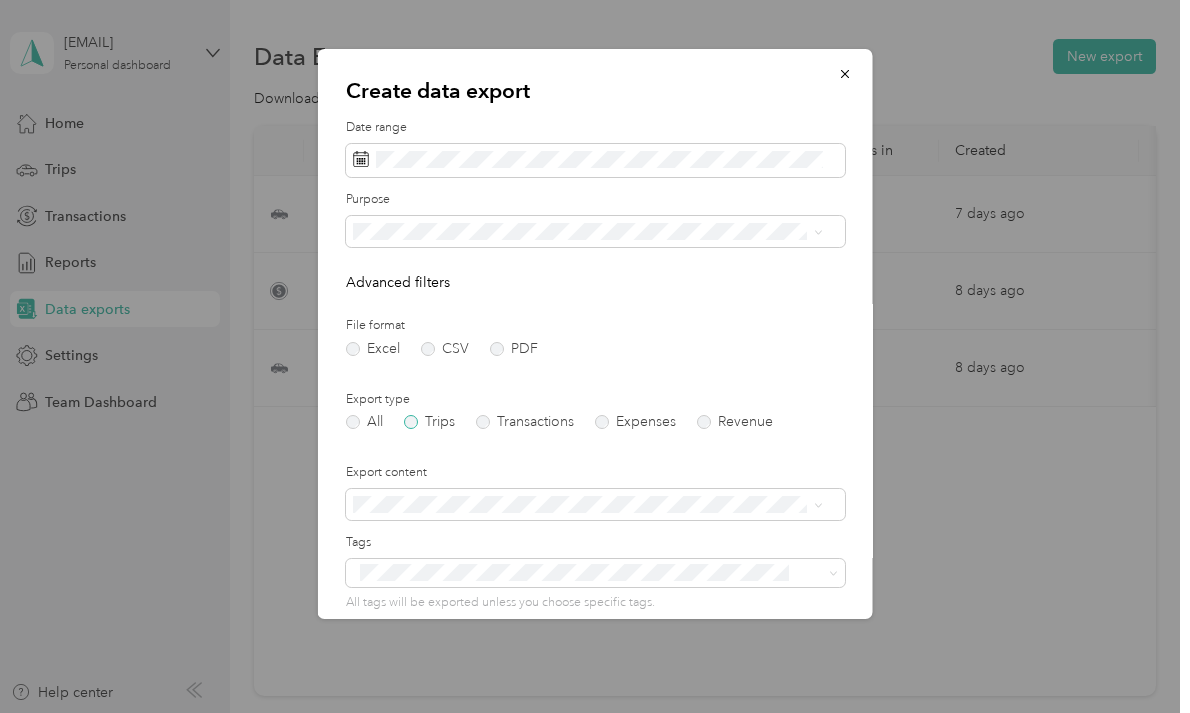 click on "Trips" at bounding box center [429, 422] 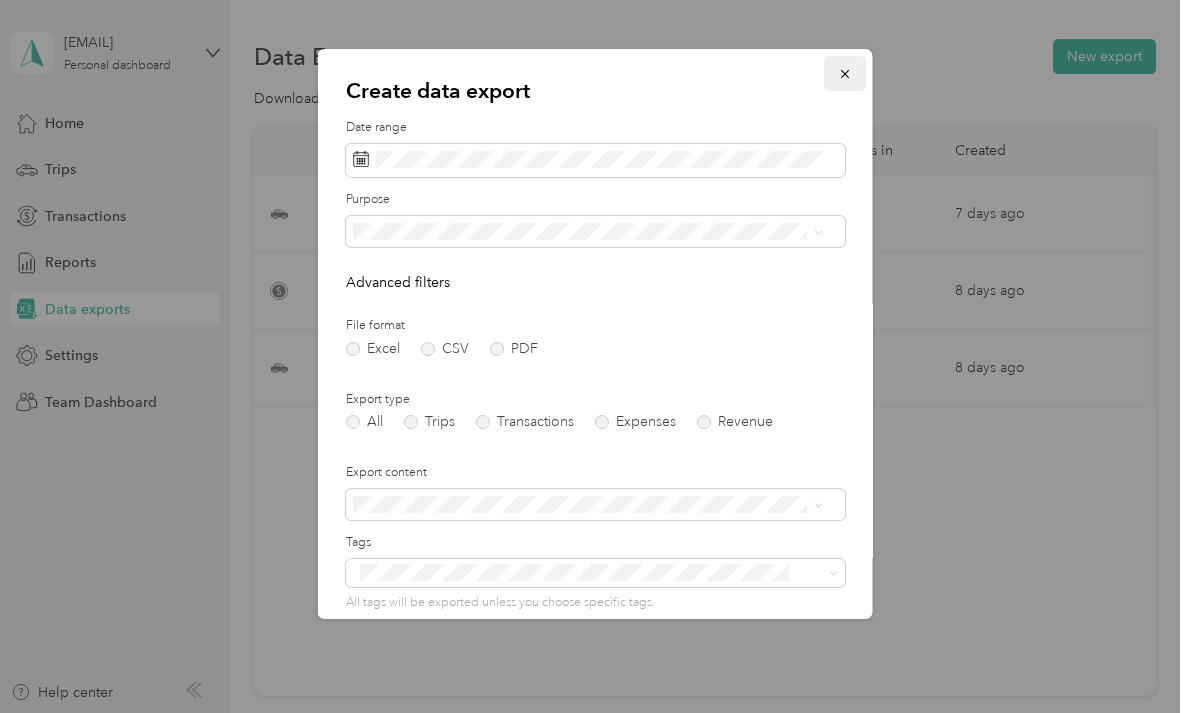 click at bounding box center [845, 73] 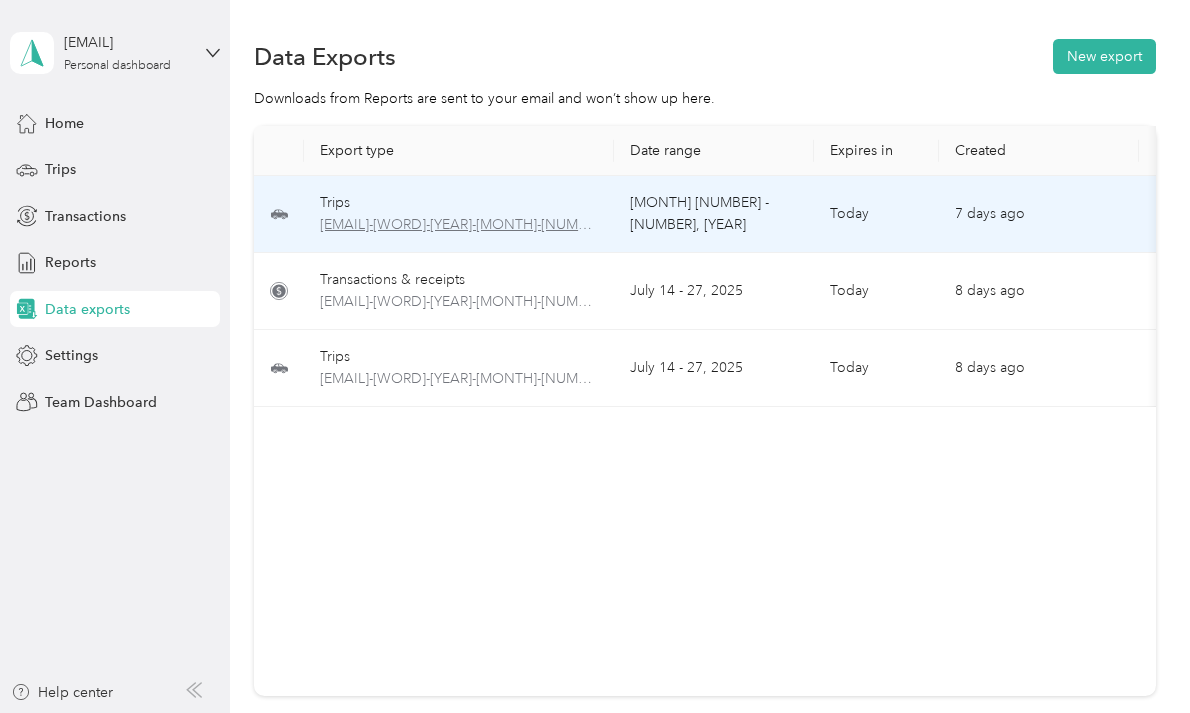 click on "[EMAIL]-[DOMAIN]-[TEXT]-[YEAR]-[MONTH]-[DAY]-[YEAR]-[MONTH]-[DAY].pdf" at bounding box center (459, 225) 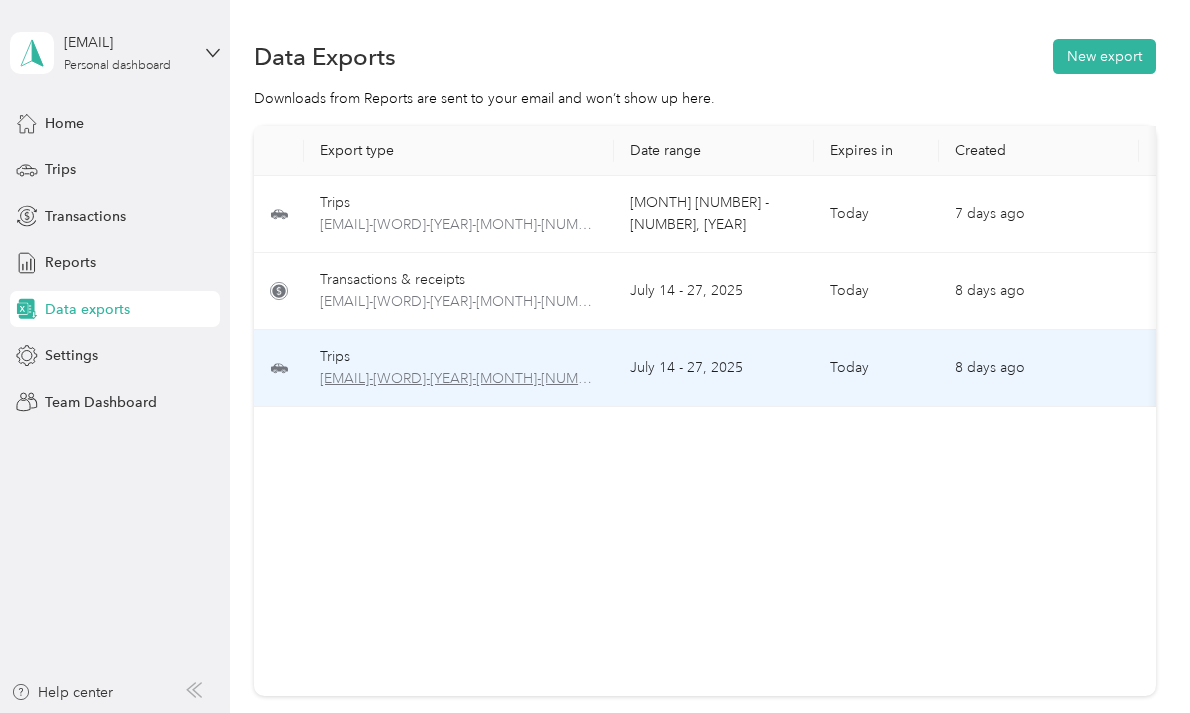 click on "[EMAIL]-[DOMAIN]-[TEXT]-[YEAR]-[MONTH]-[DAY]-[YEAR]-[MONTH]-[DAY].pdf" at bounding box center (459, 379) 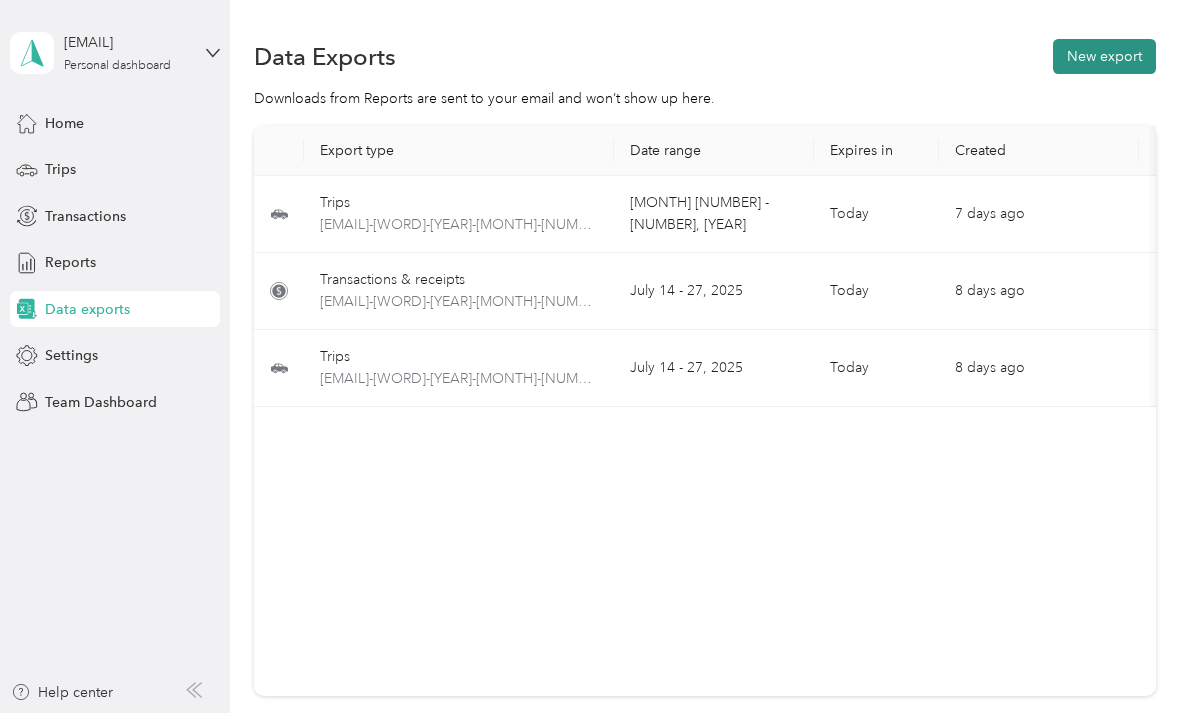 click on "New export" at bounding box center [1104, 56] 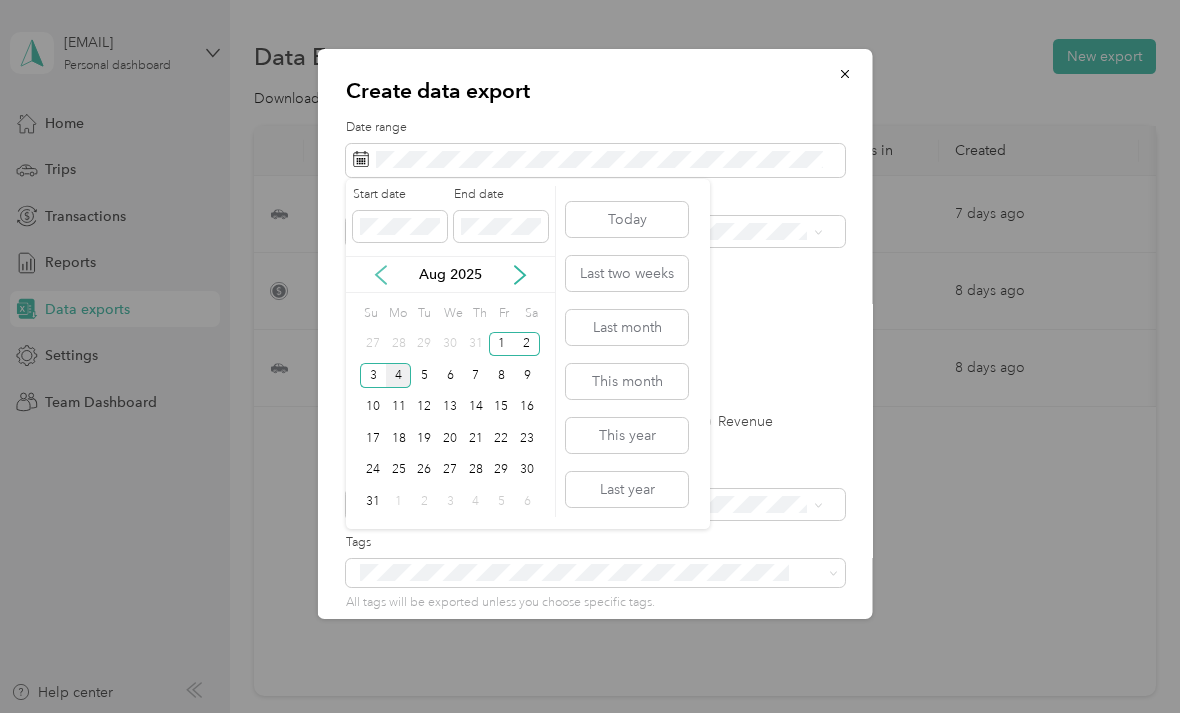 click 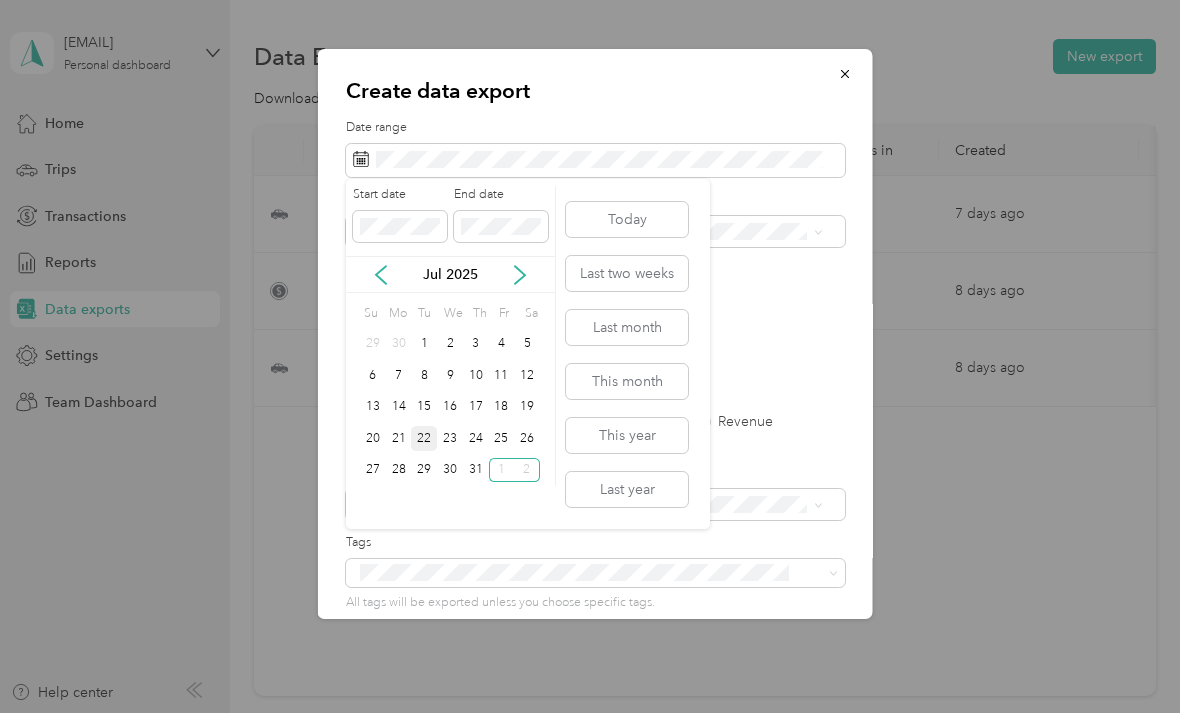 click on "22" at bounding box center (424, 438) 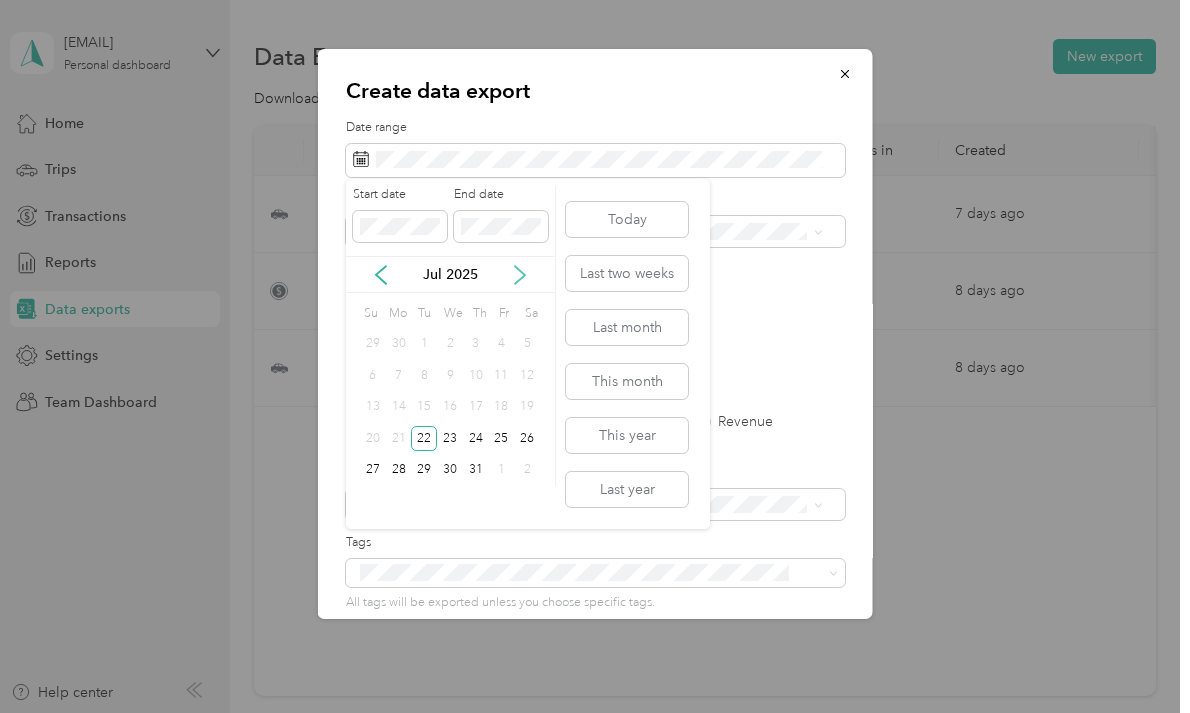 click 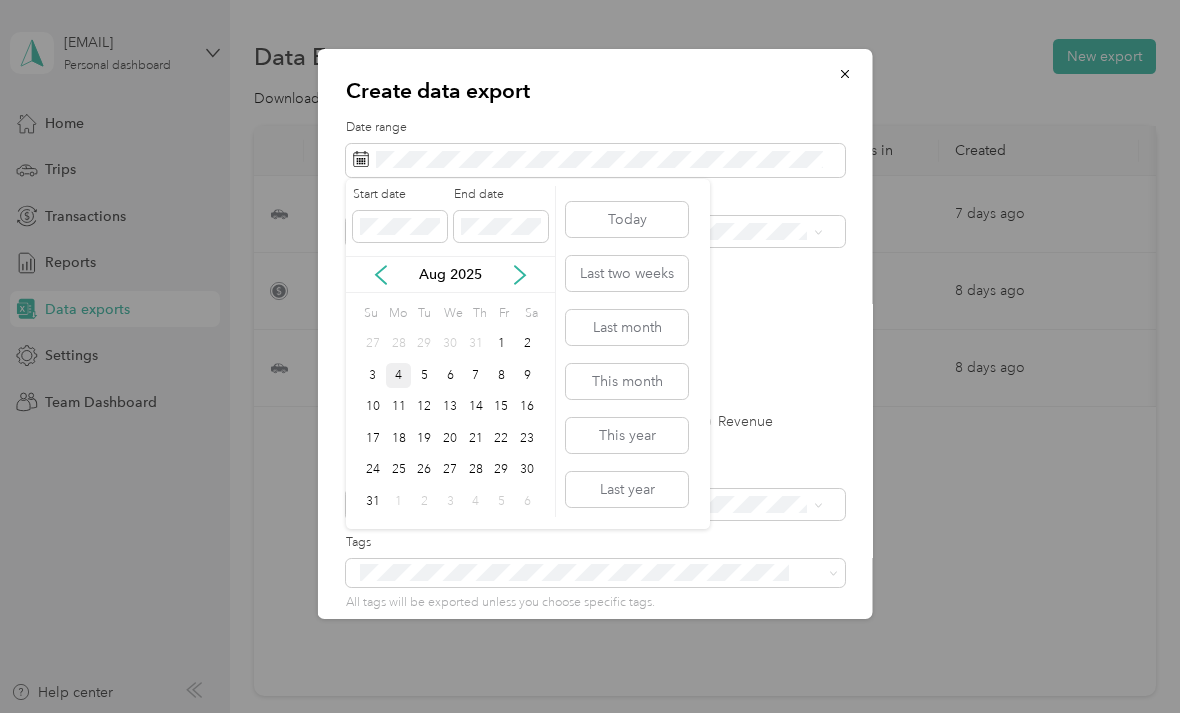 click on "4" at bounding box center (399, 375) 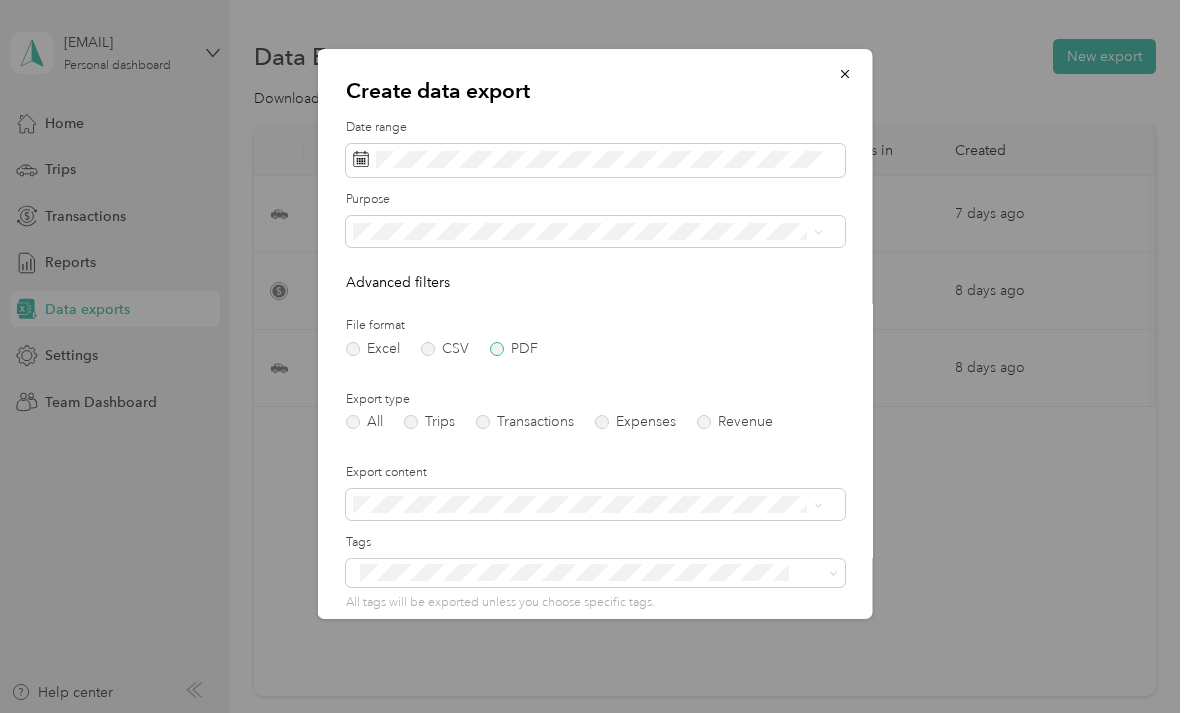 click on "PDF" at bounding box center (514, 349) 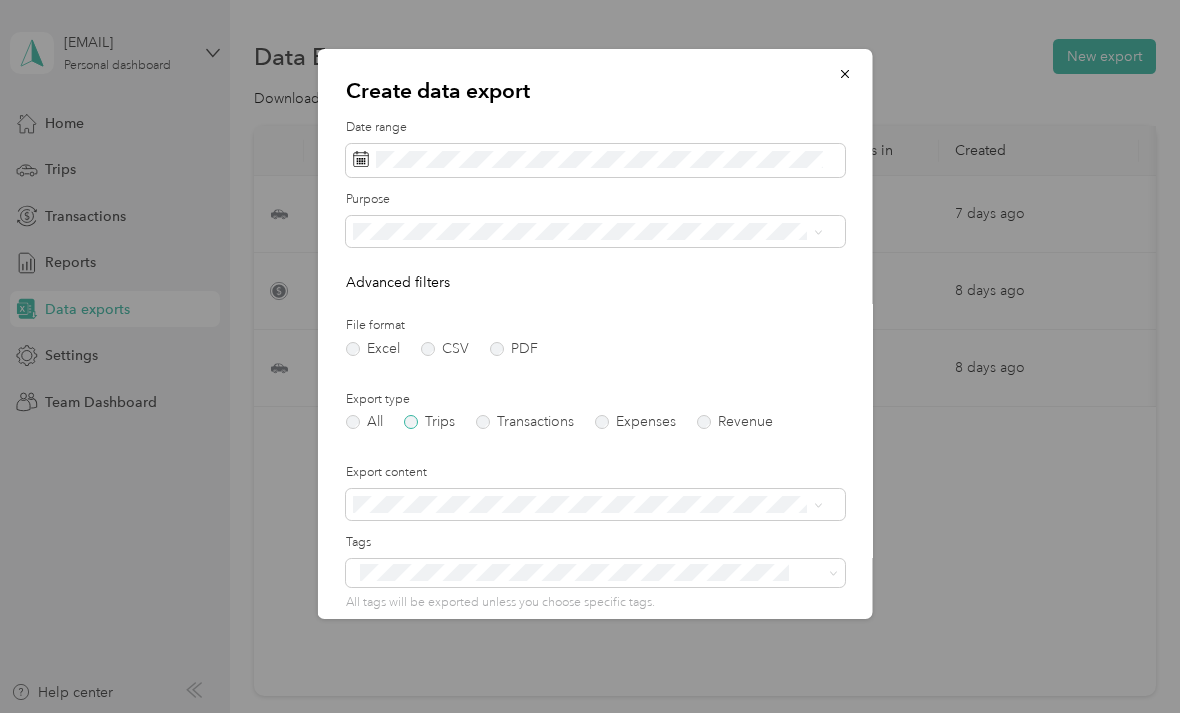 click on "Trips" at bounding box center (429, 422) 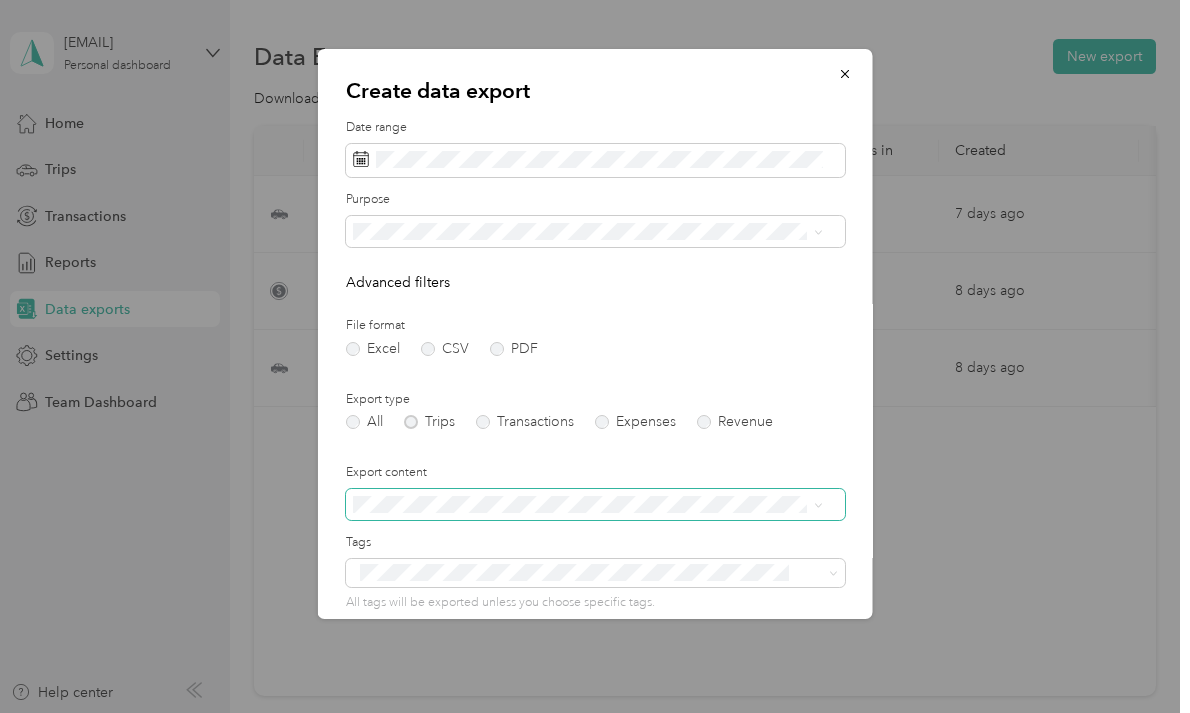scroll, scrollTop: 191, scrollLeft: 0, axis: vertical 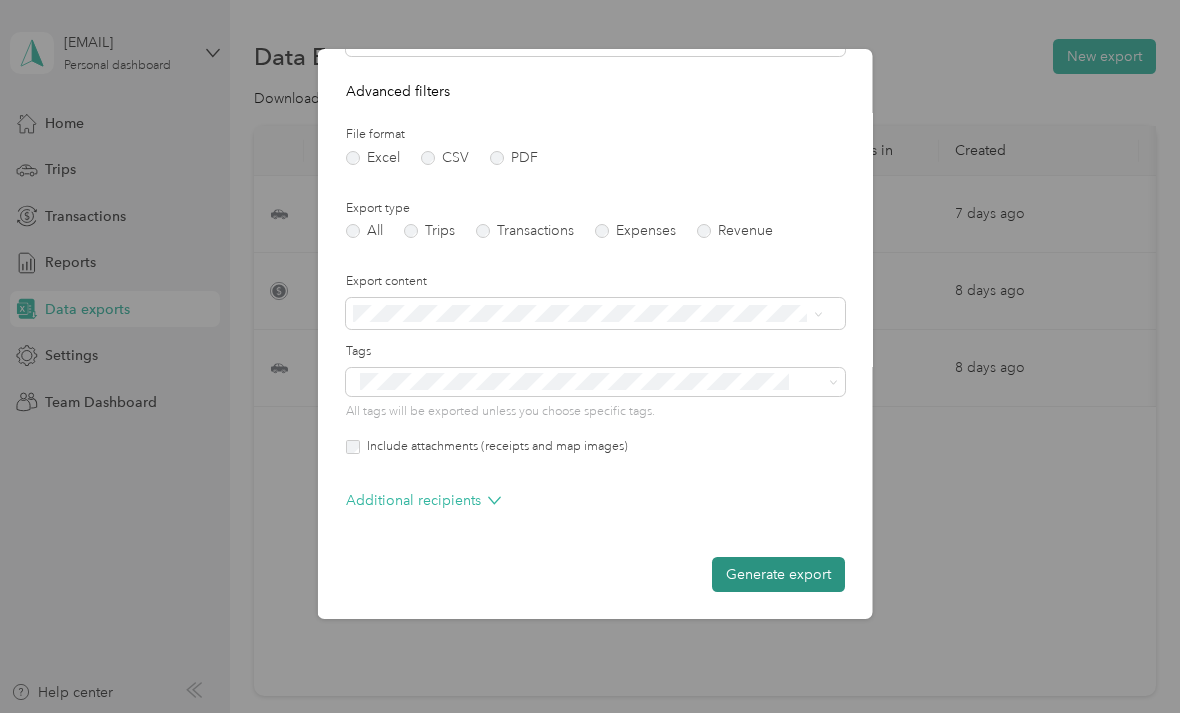 click on "Generate export" at bounding box center [778, 574] 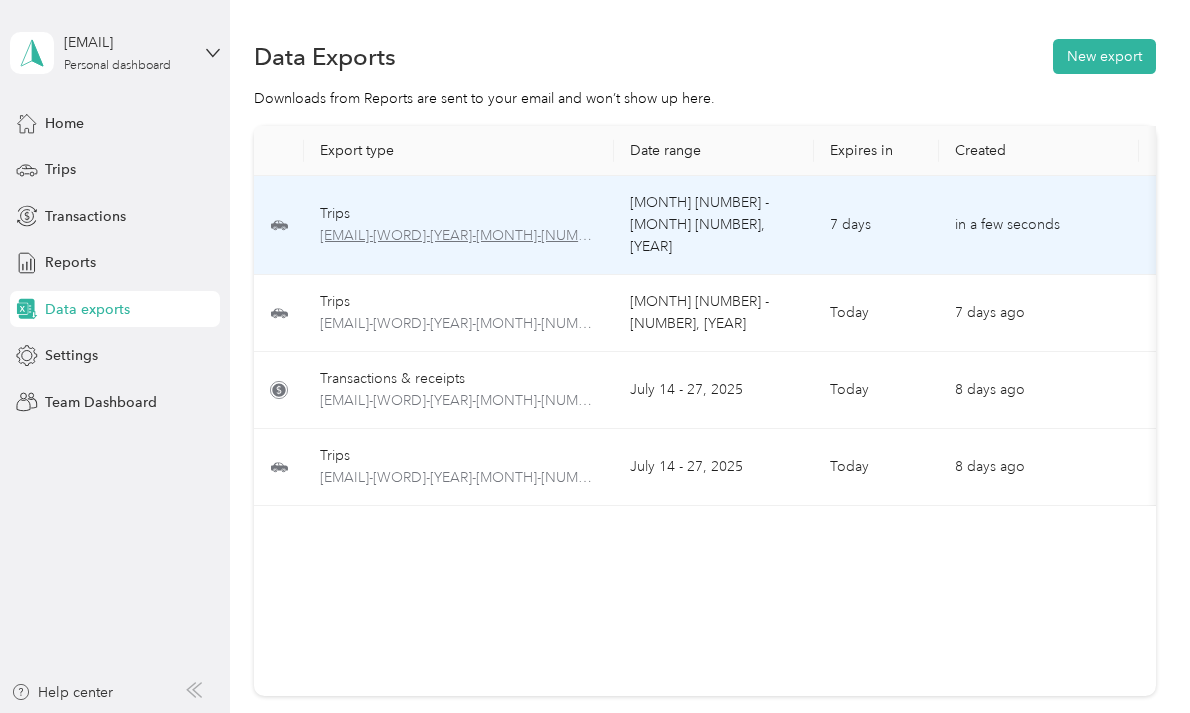 click on "[EMAIL]-[DOMAIN]-[TEXT]-[YEAR]-[MONTH]-[DAY]-[YEAR]-[MONTH]-[DAY].pdf" at bounding box center (459, 236) 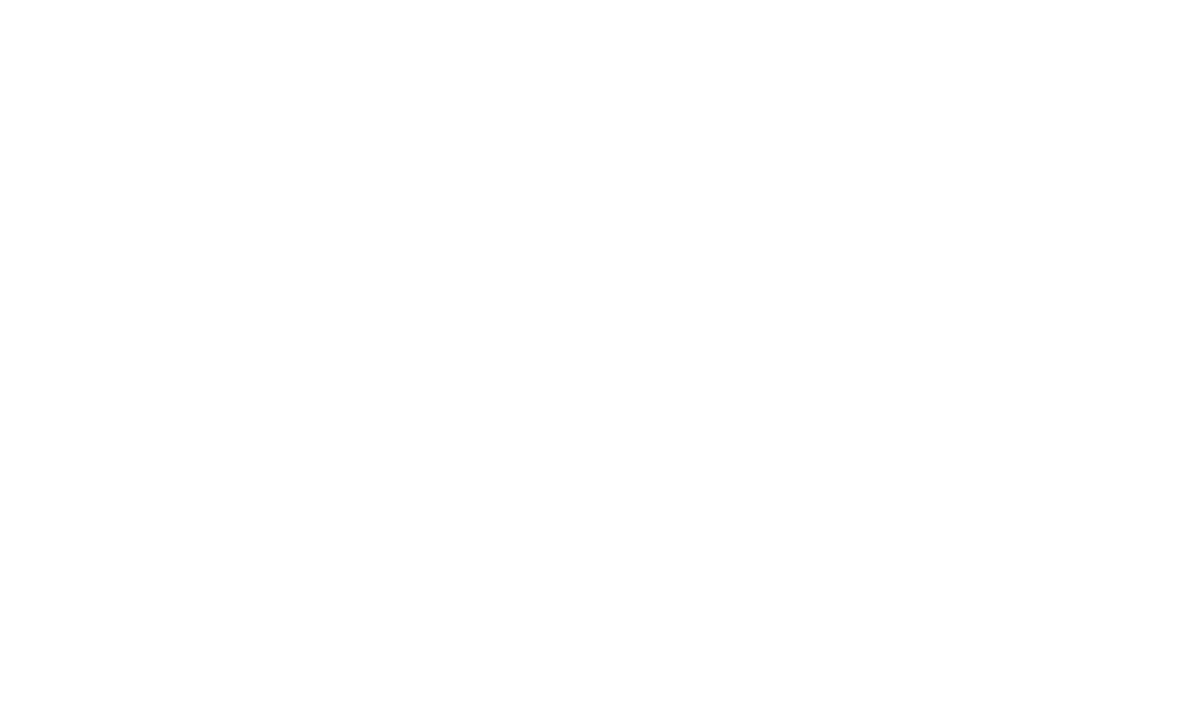 scroll, scrollTop: 0, scrollLeft: 0, axis: both 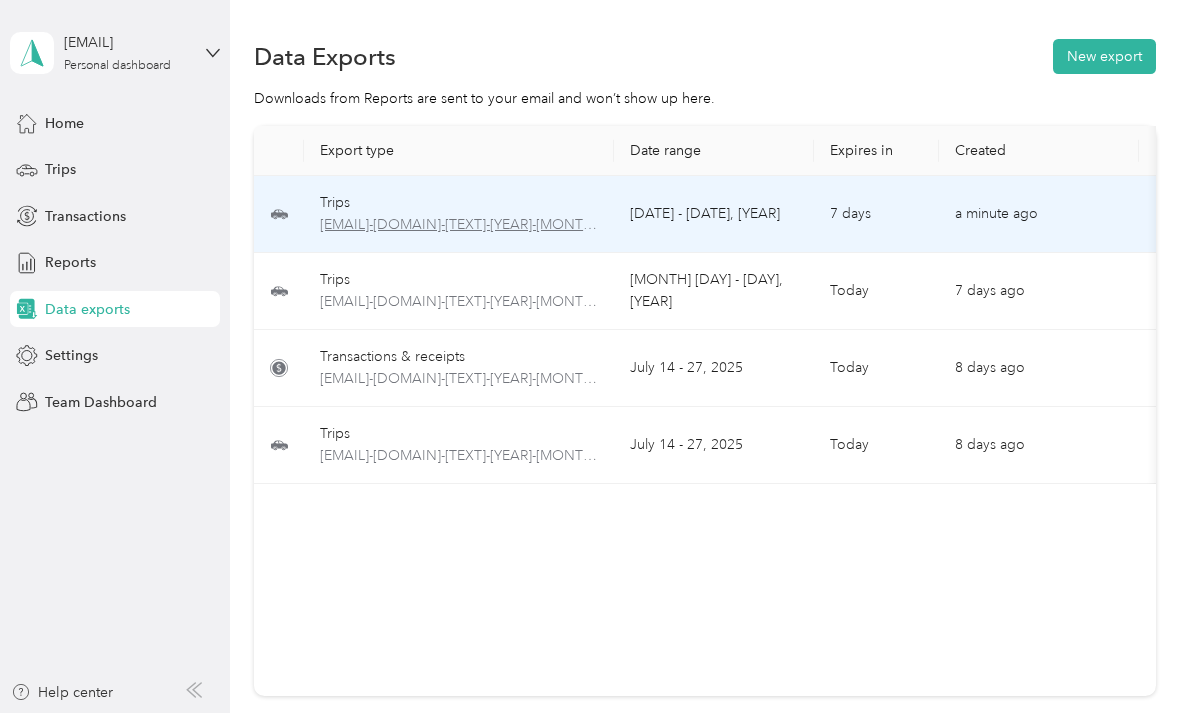 click on "[EMAIL]-[DOMAIN]-[TEXT]-[YEAR]-[MONTH]-[DAY]-[YEAR]-[MONTH]-[DAY].pdf" at bounding box center [459, 225] 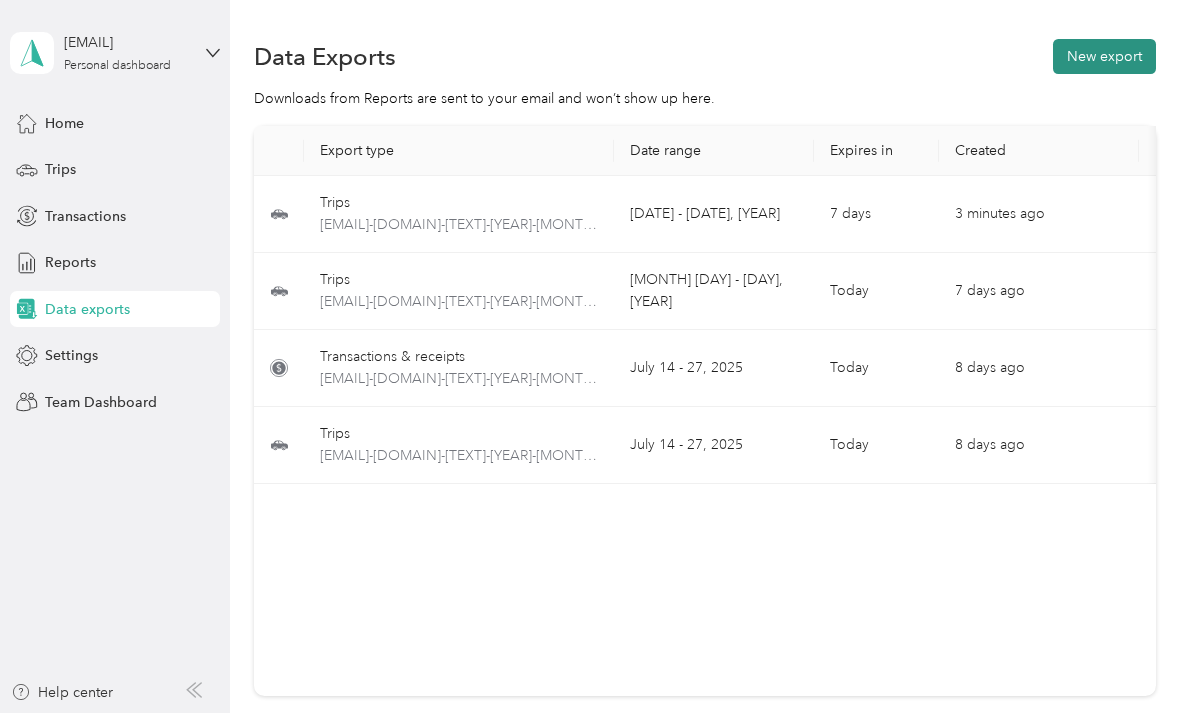 click on "New export" at bounding box center (1104, 56) 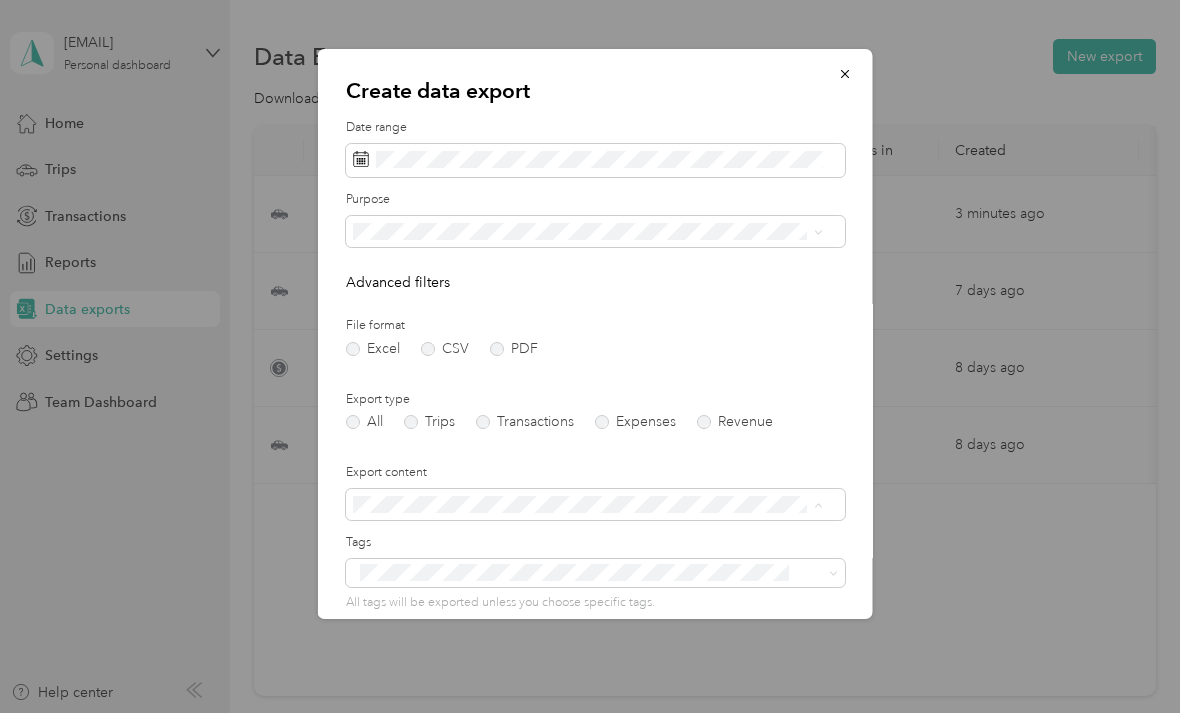 click on "Summary only" at bounding box center (588, 539) 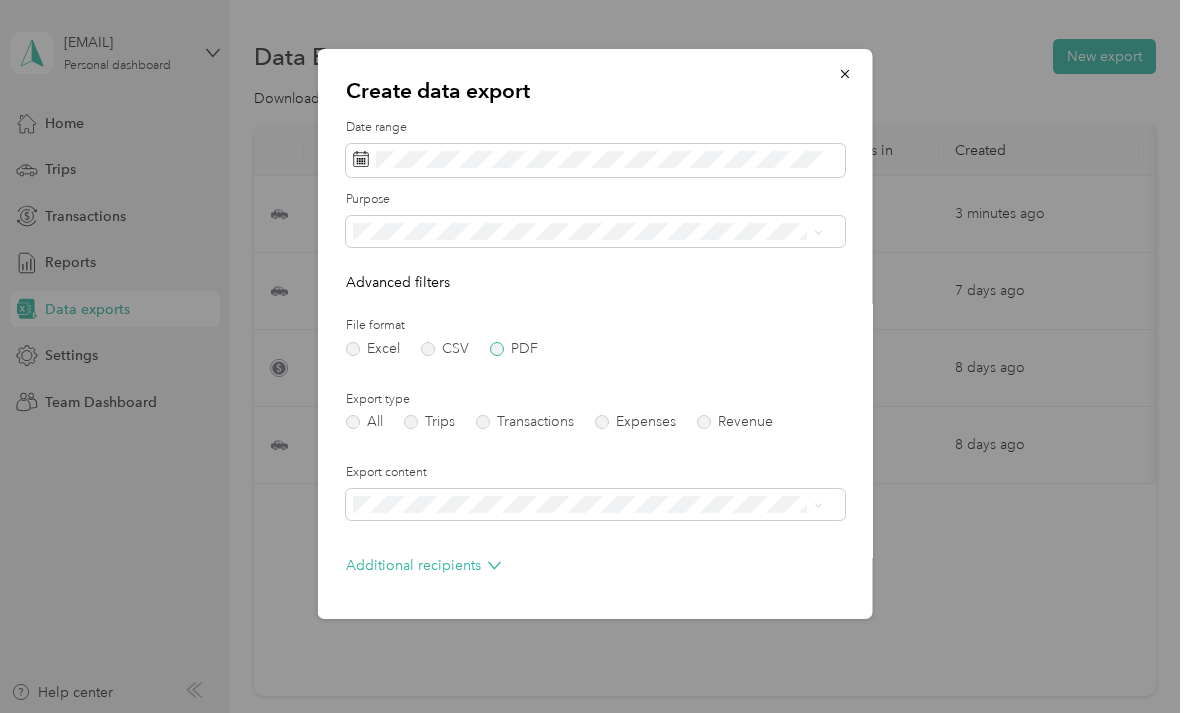 click on "PDF" at bounding box center (514, 349) 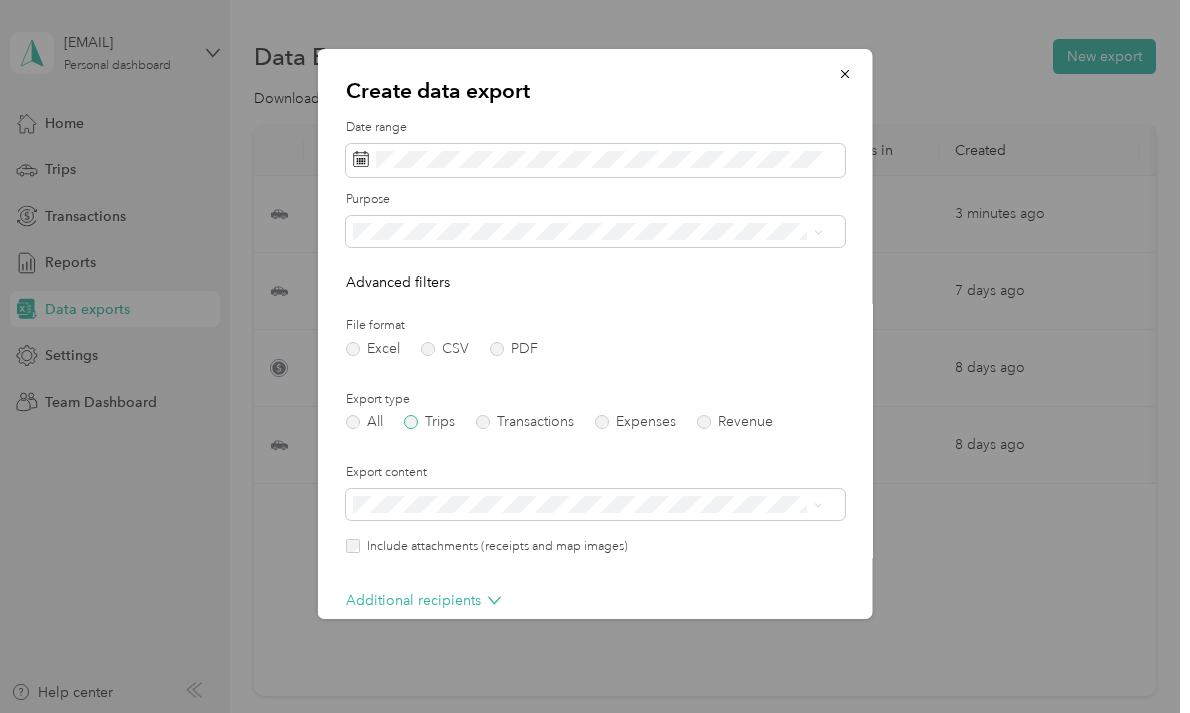 click on "Trips" at bounding box center (429, 422) 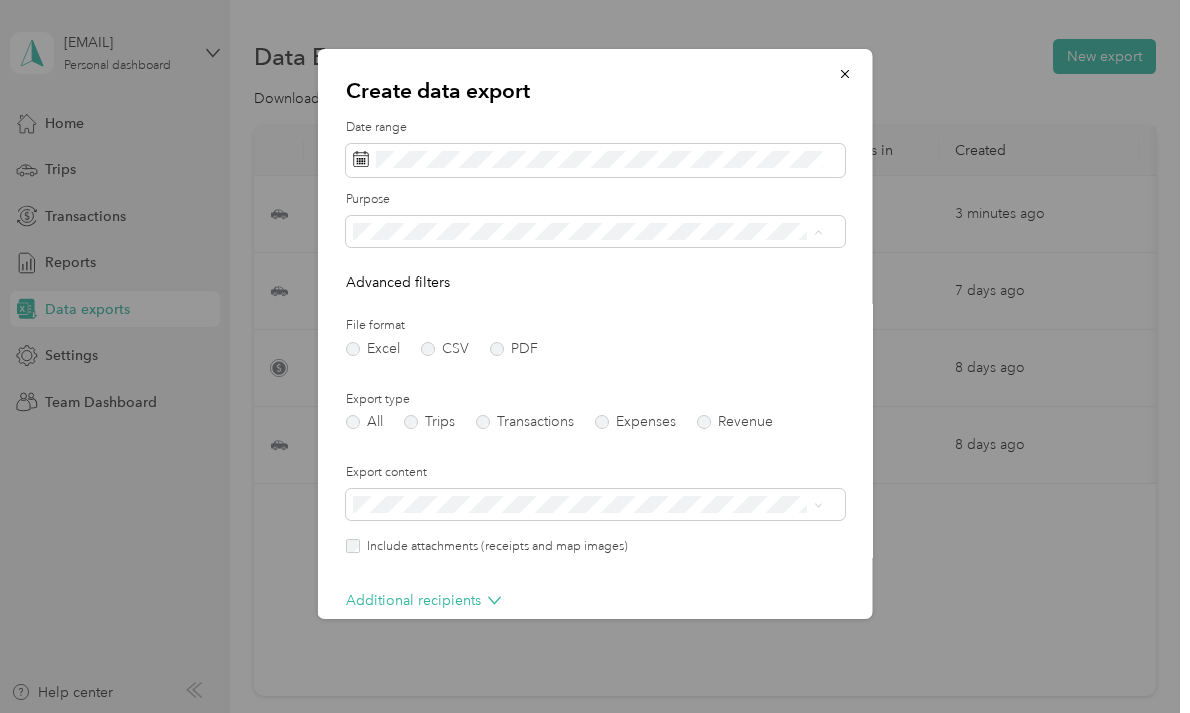 click on "Stay and Play Pet Sitting" at bounding box center [588, 371] 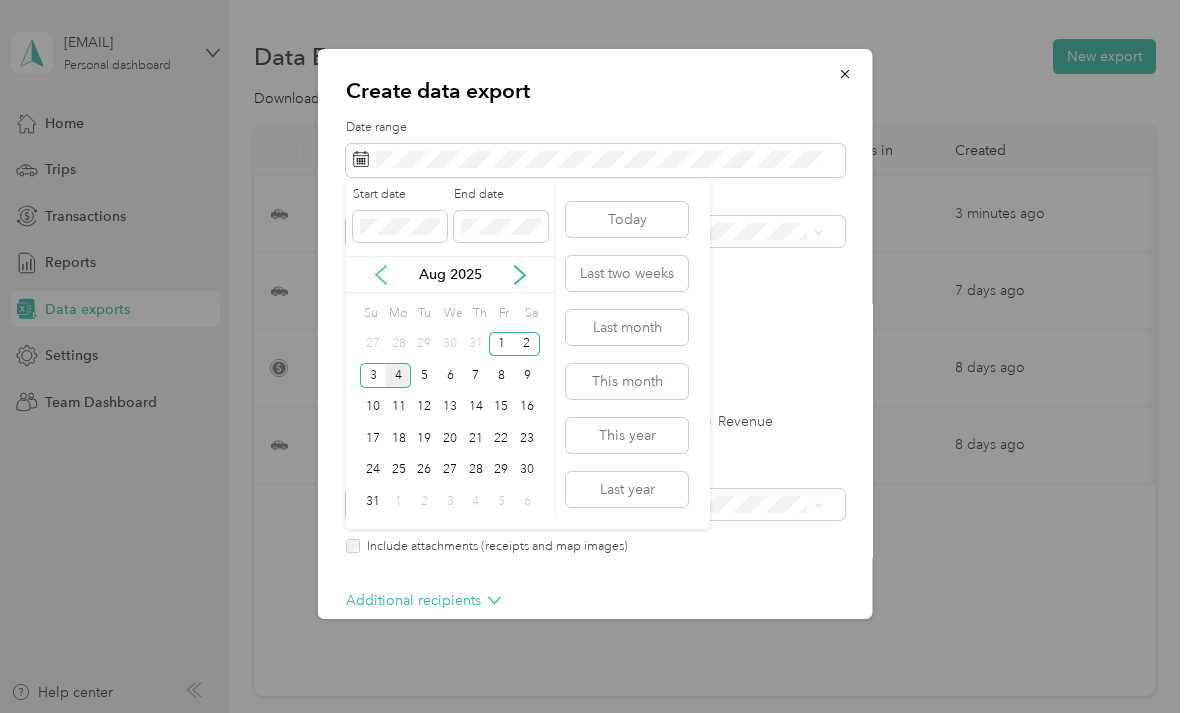 click 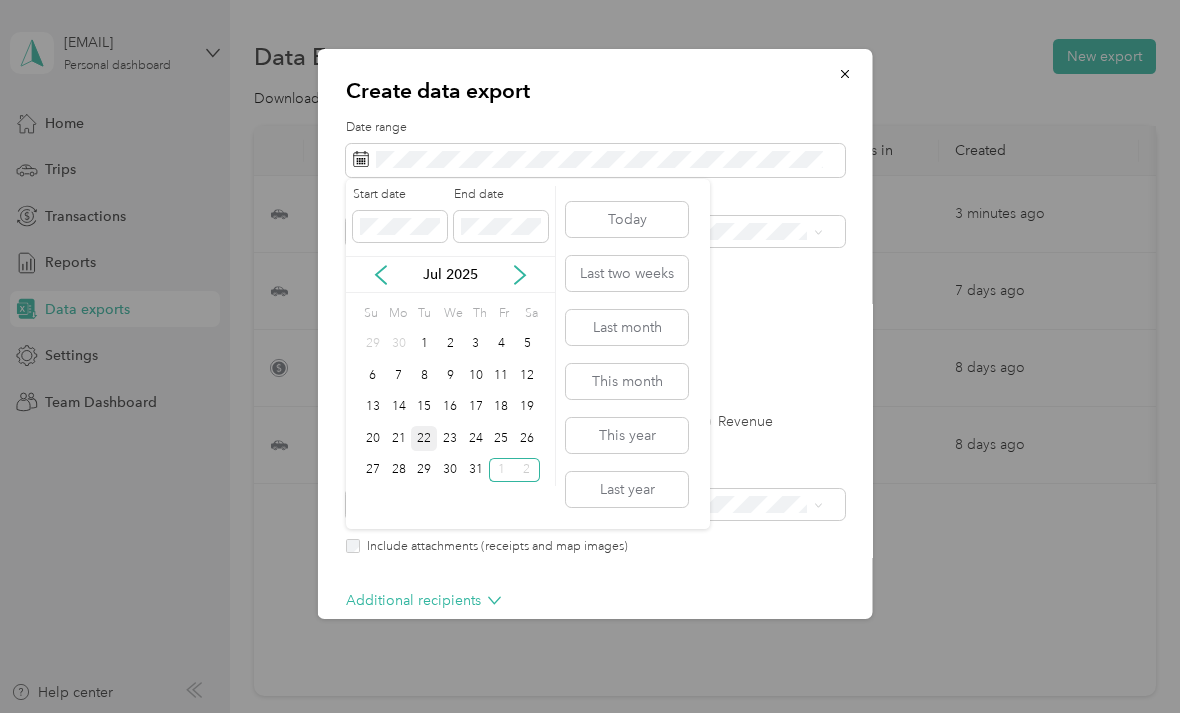 click on "22" at bounding box center [424, 438] 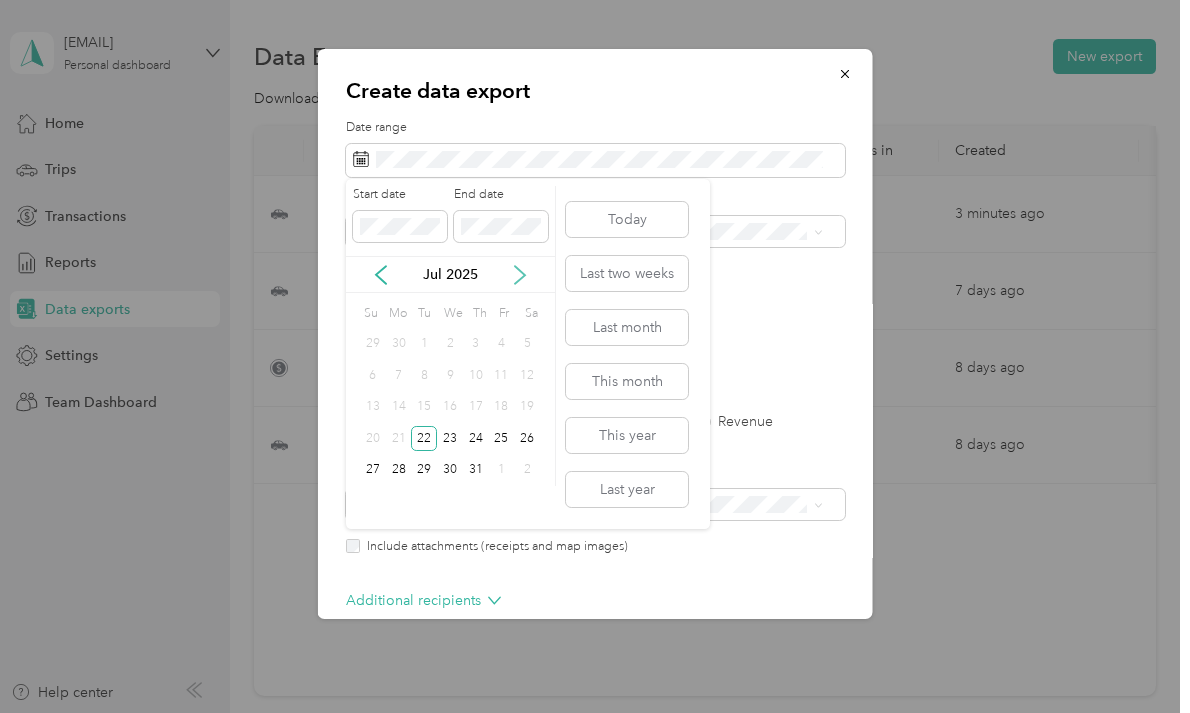 click 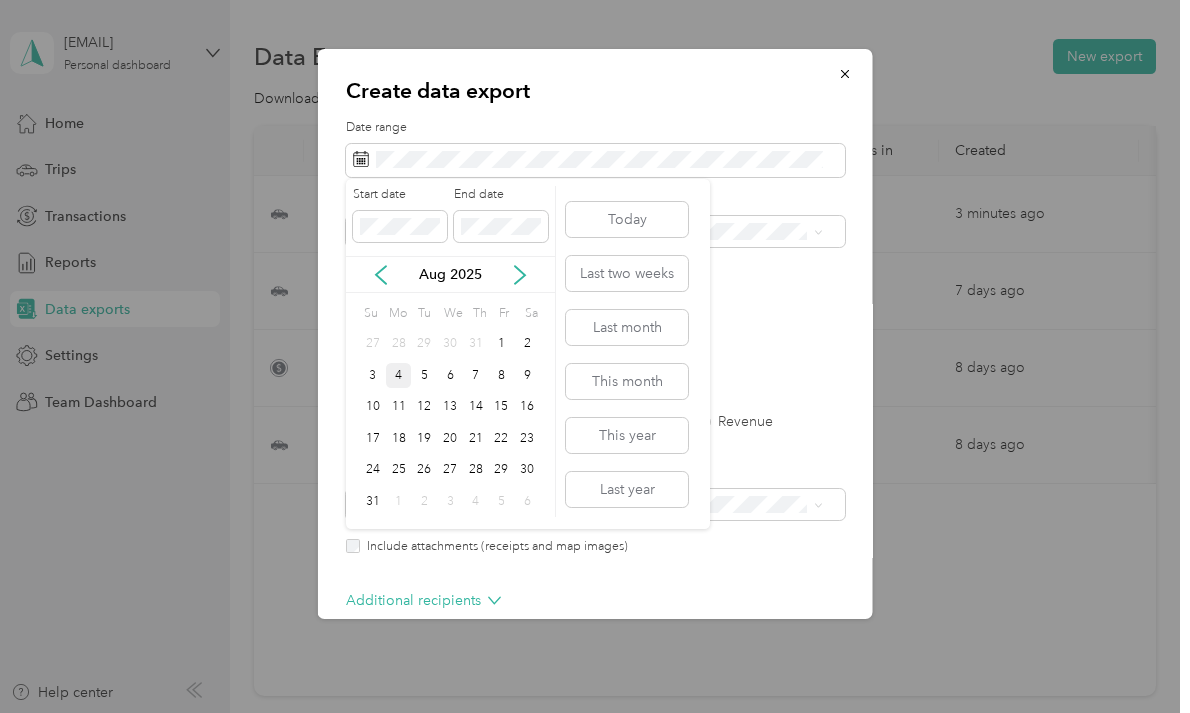 click on "4" at bounding box center [399, 375] 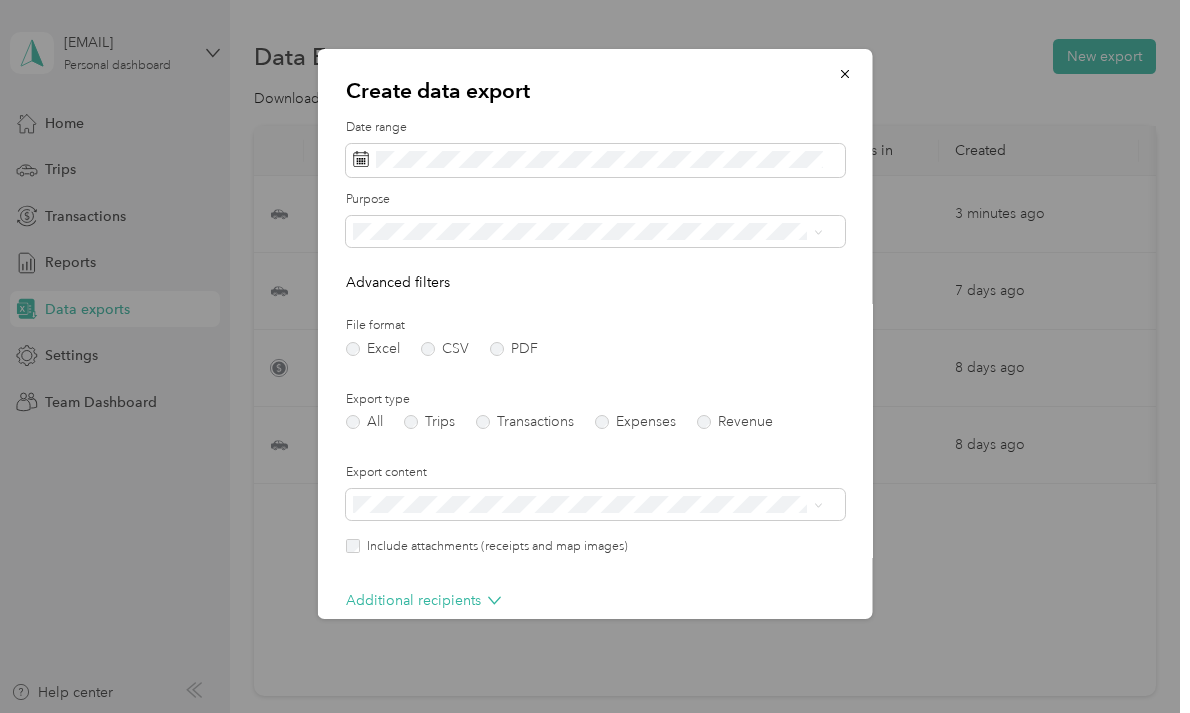 scroll, scrollTop: 100, scrollLeft: 0, axis: vertical 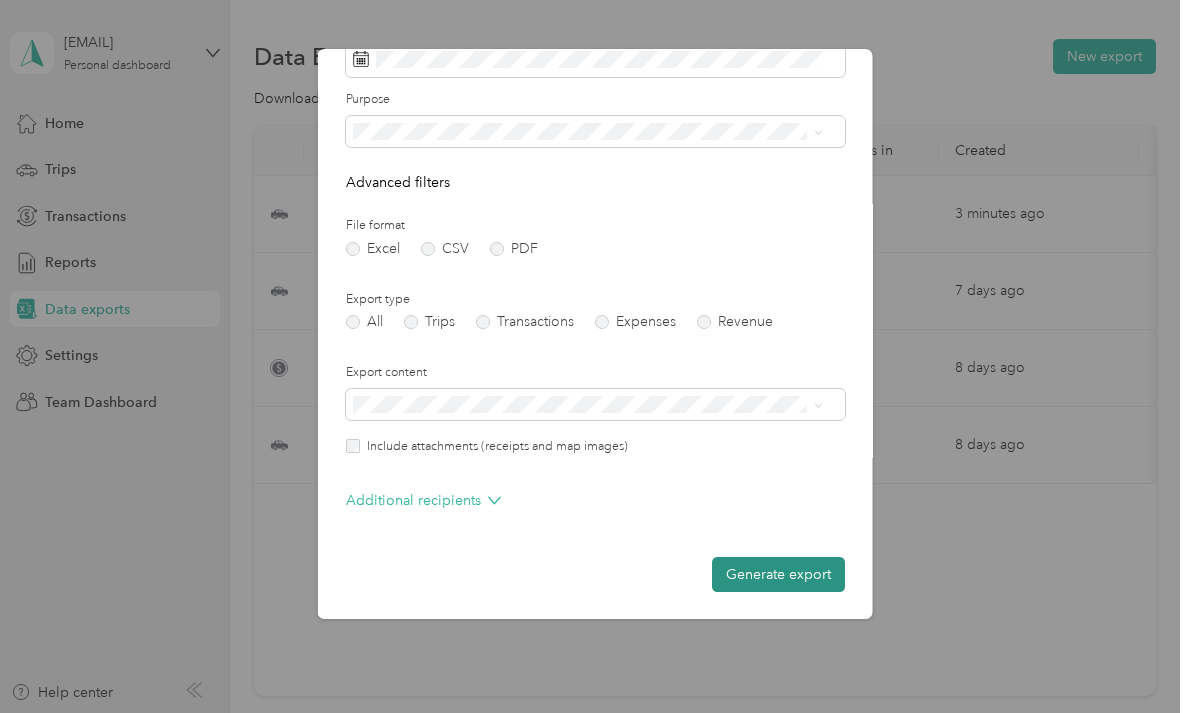 click on "Generate export" at bounding box center (778, 574) 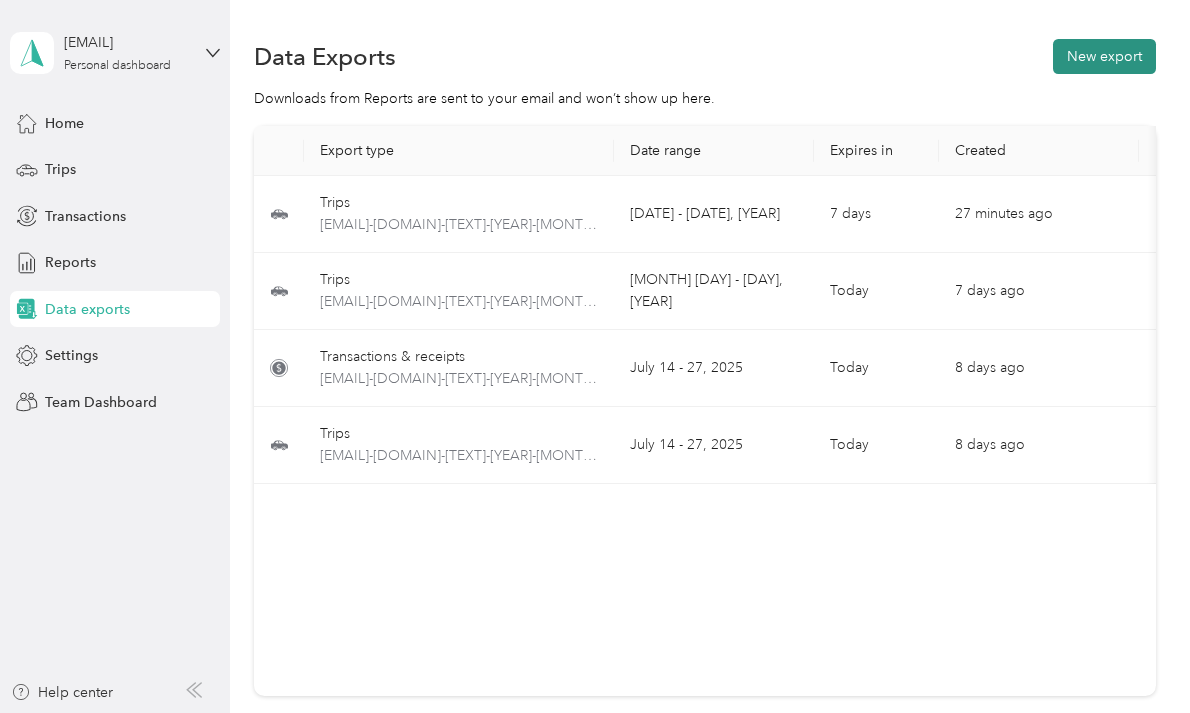 click on "New export" at bounding box center [1104, 56] 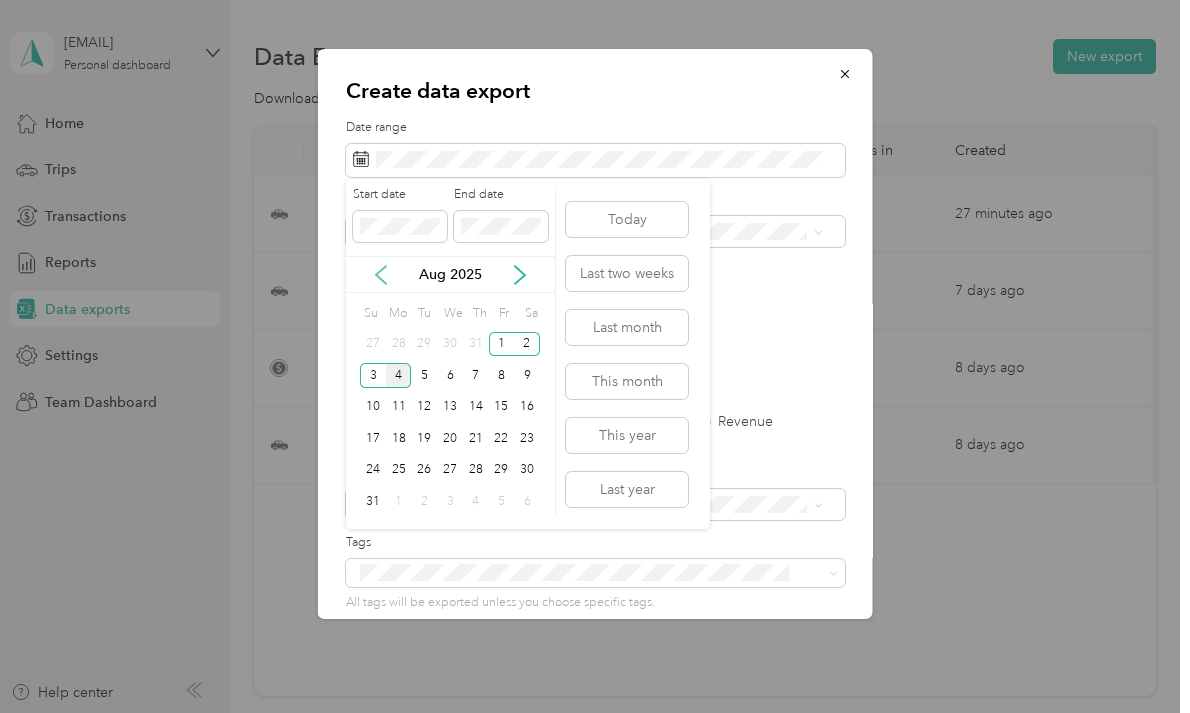 click 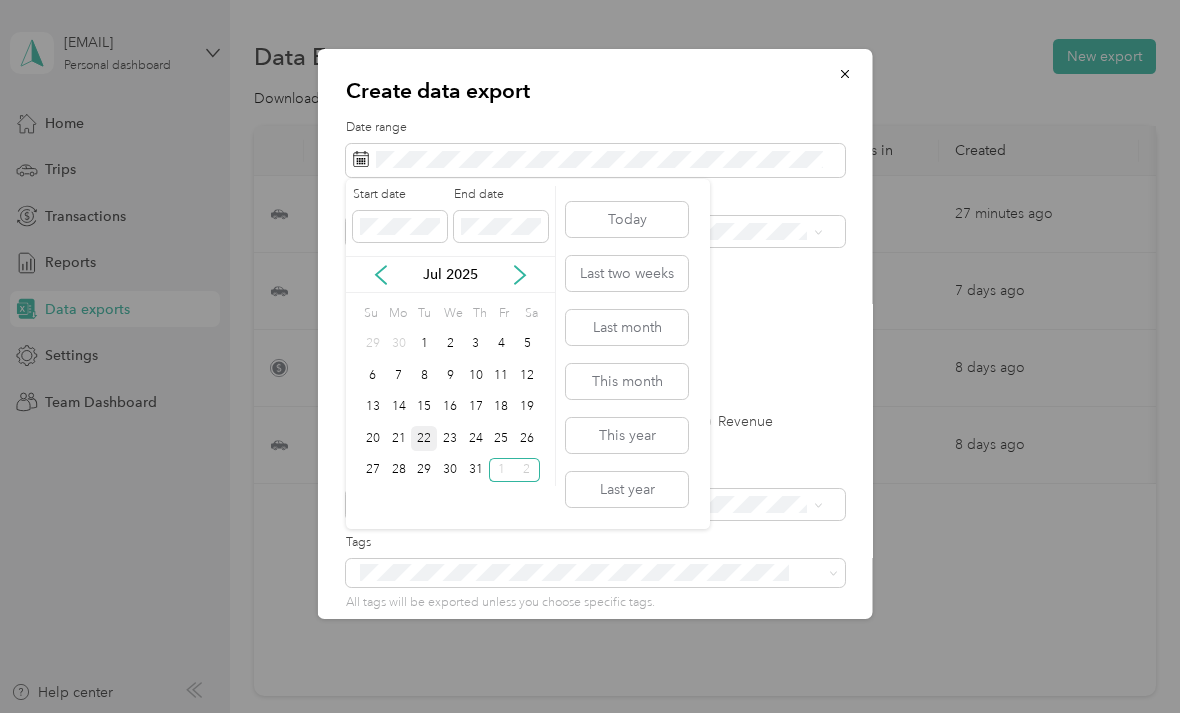 click on "22" at bounding box center [424, 438] 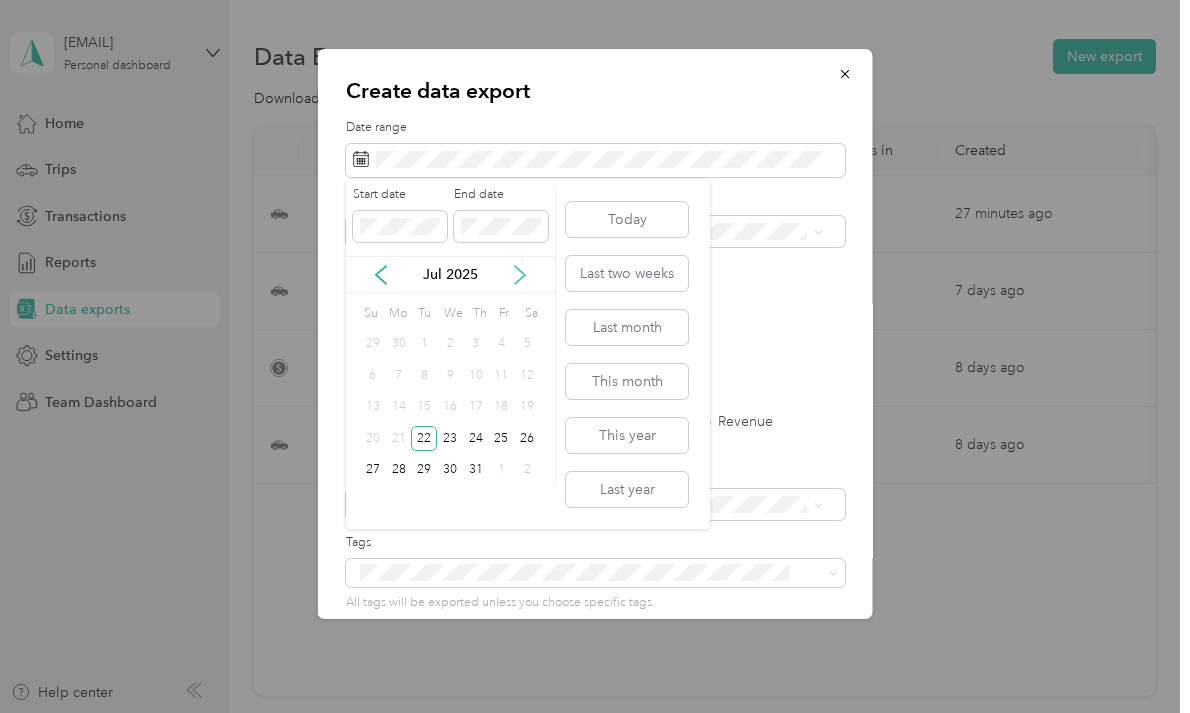 click 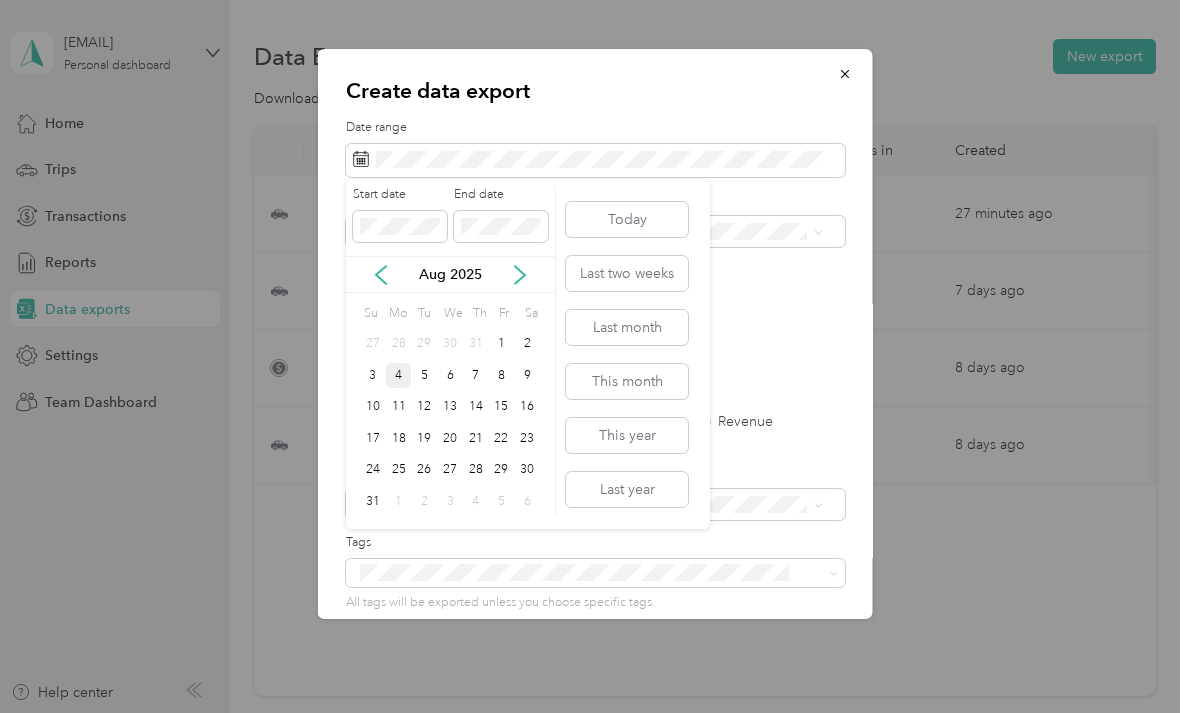 click on "4" at bounding box center [399, 375] 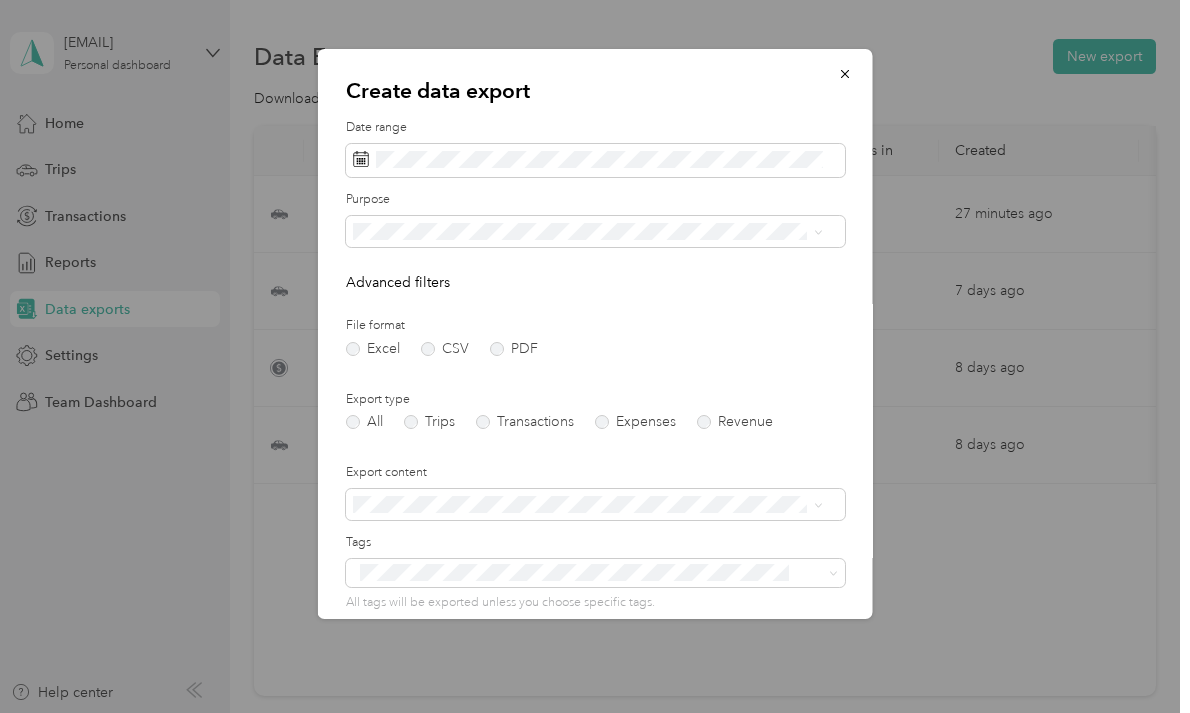 click on "Stay and Play Pet Sitting" at bounding box center (434, 367) 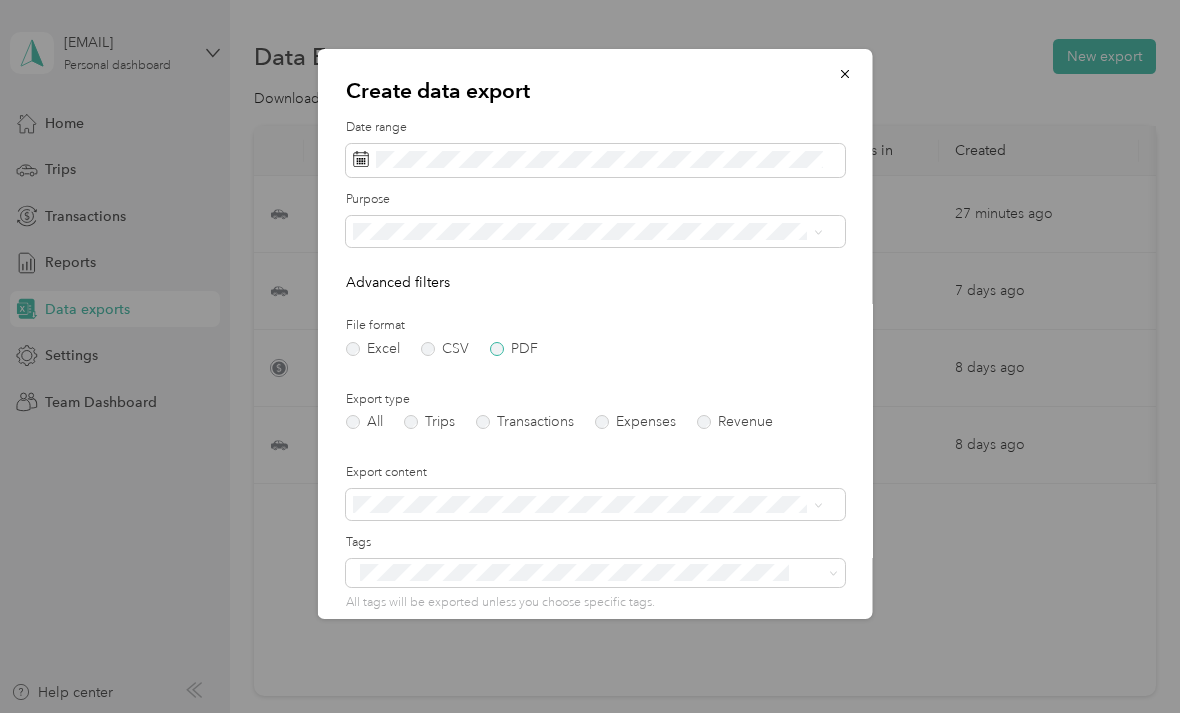 click on "PDF" at bounding box center [514, 349] 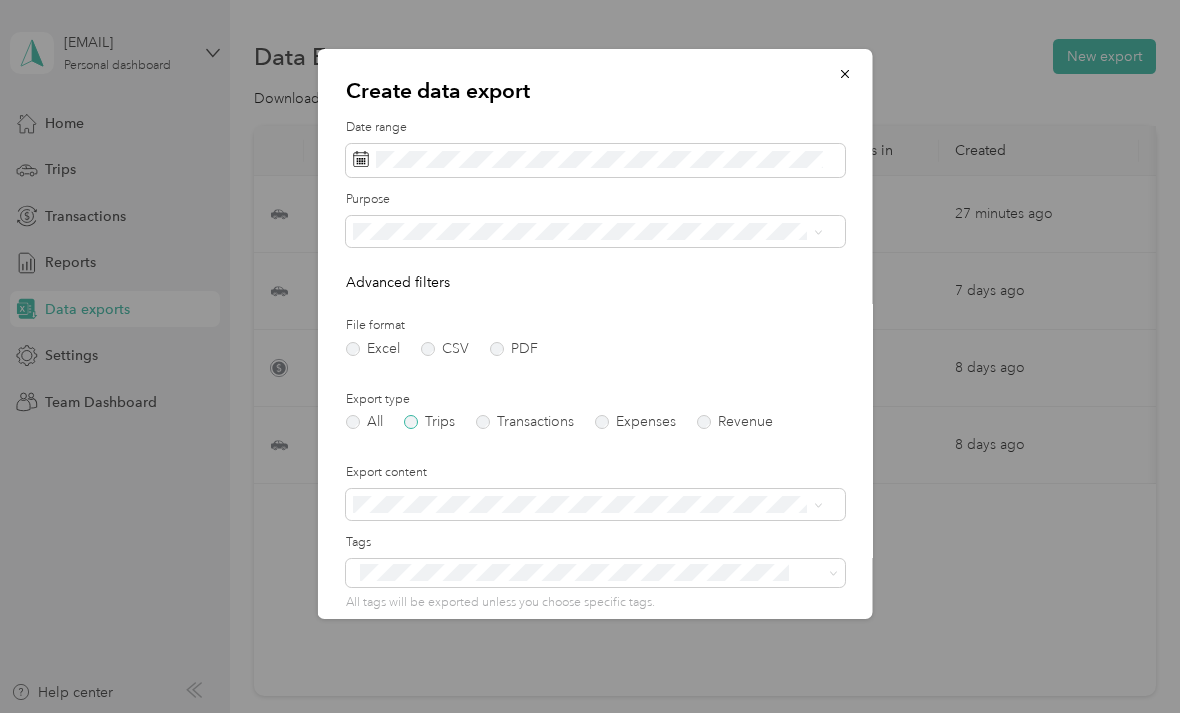click on "Trips" at bounding box center (429, 422) 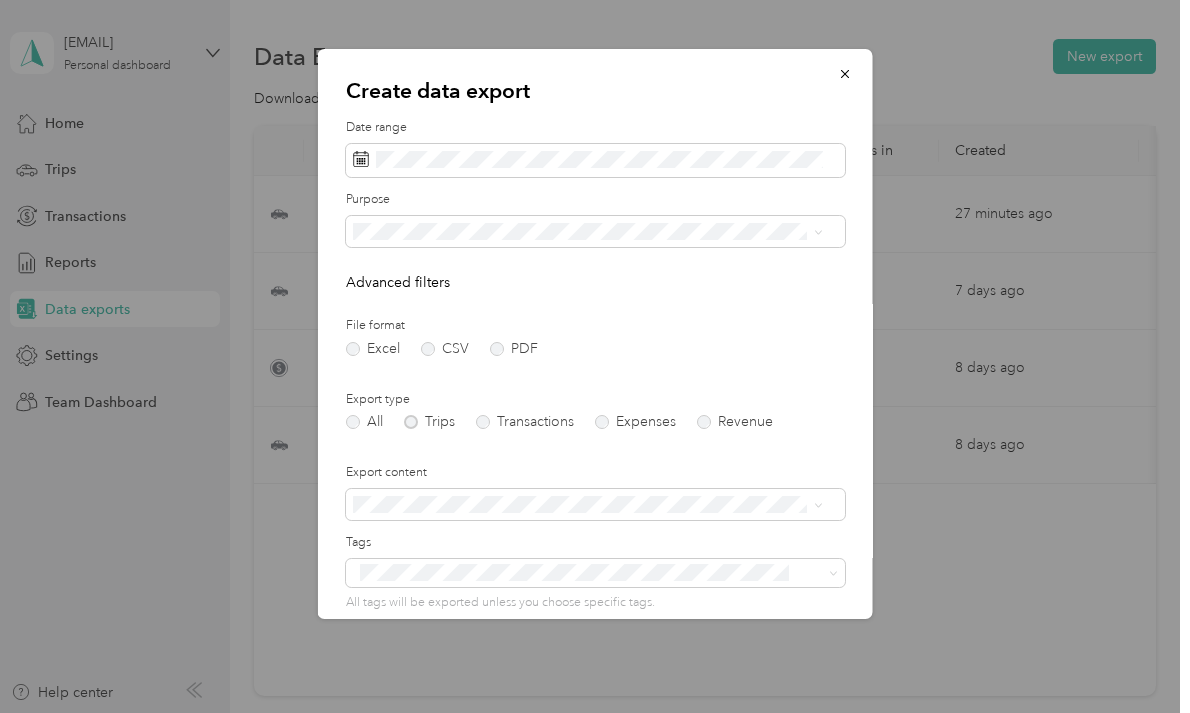 scroll, scrollTop: 191, scrollLeft: 0, axis: vertical 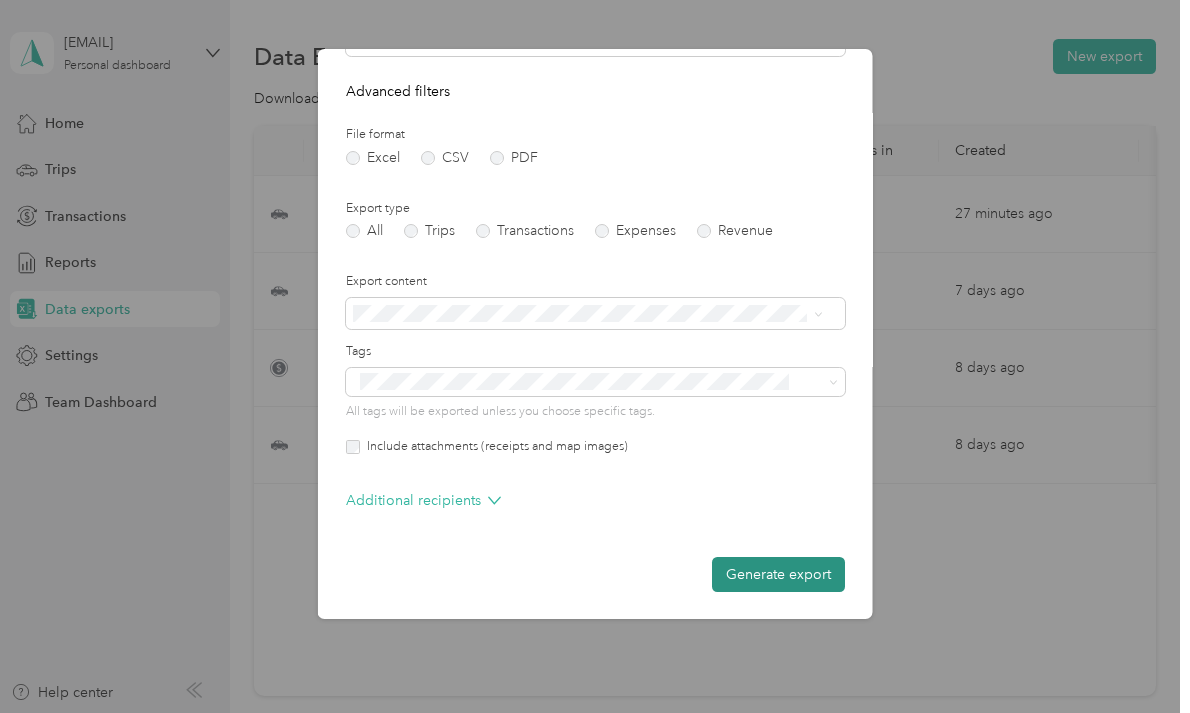 click on "Generate export" at bounding box center [778, 574] 